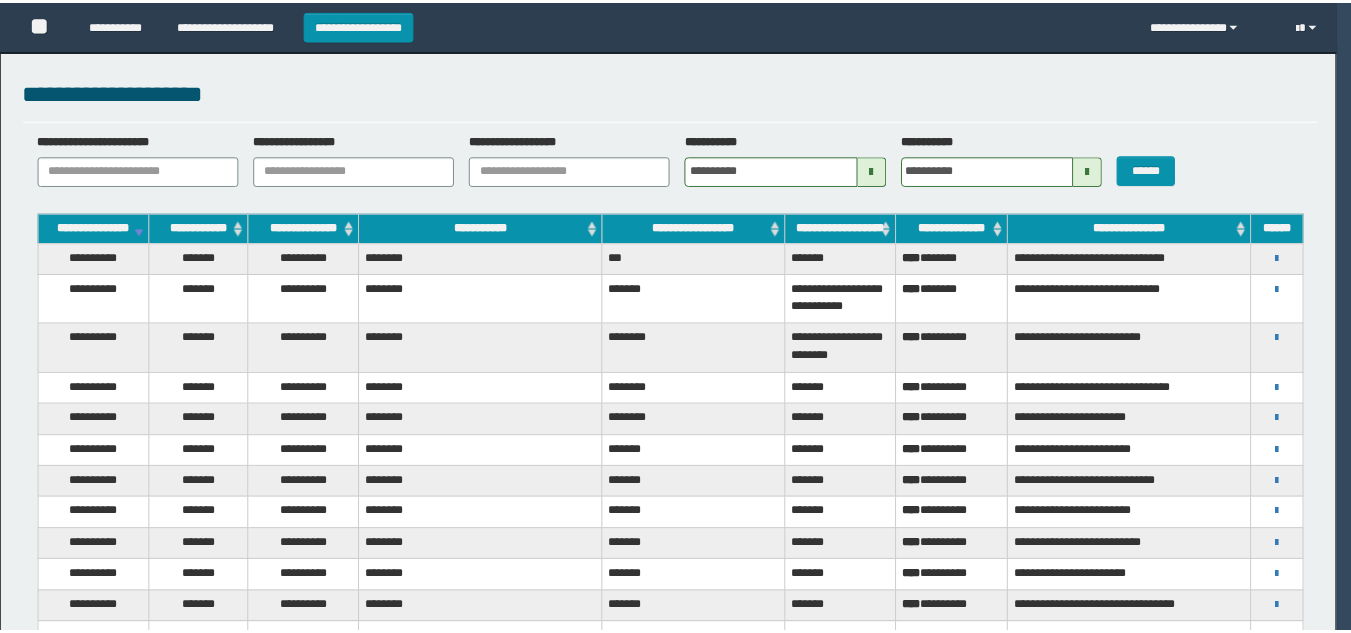 scroll, scrollTop: 0, scrollLeft: 0, axis: both 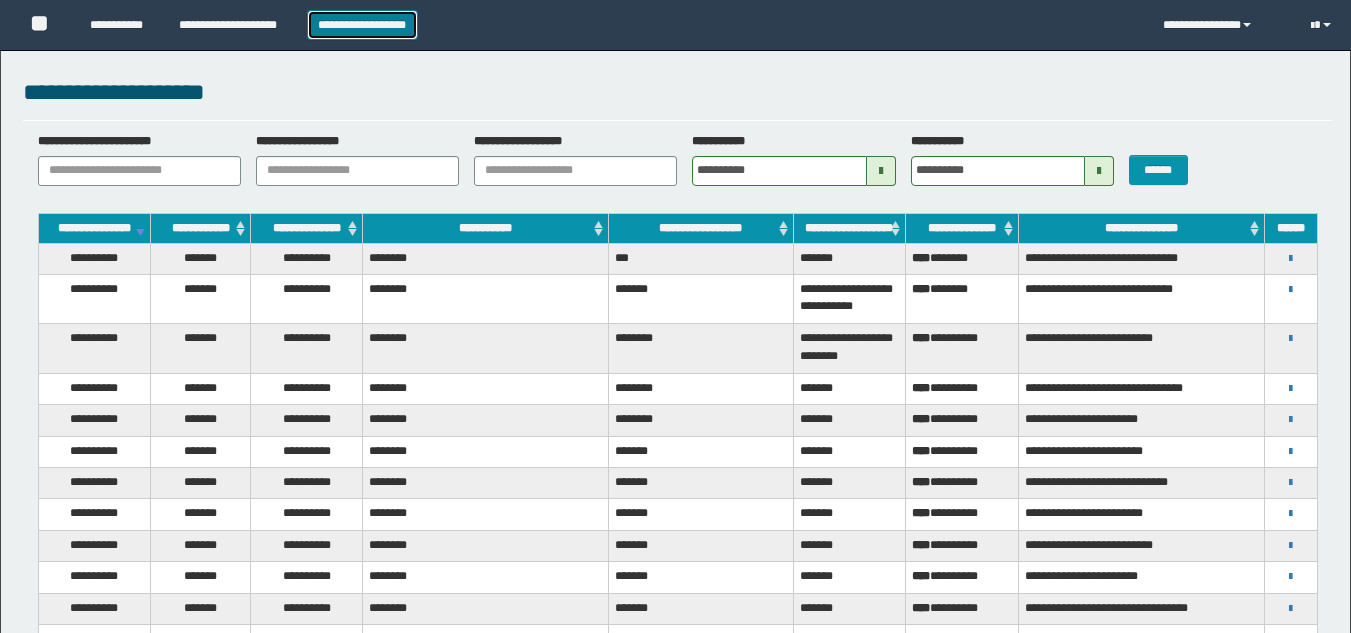 click on "**********" at bounding box center [362, 25] 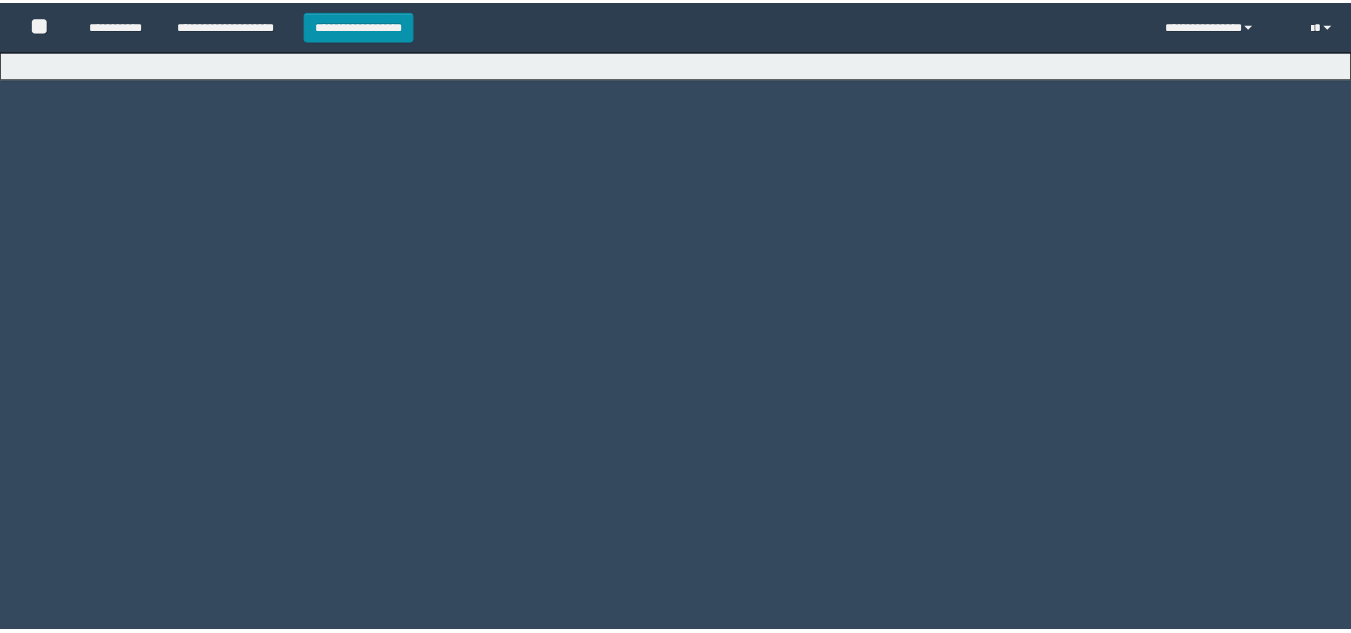 scroll, scrollTop: 0, scrollLeft: 0, axis: both 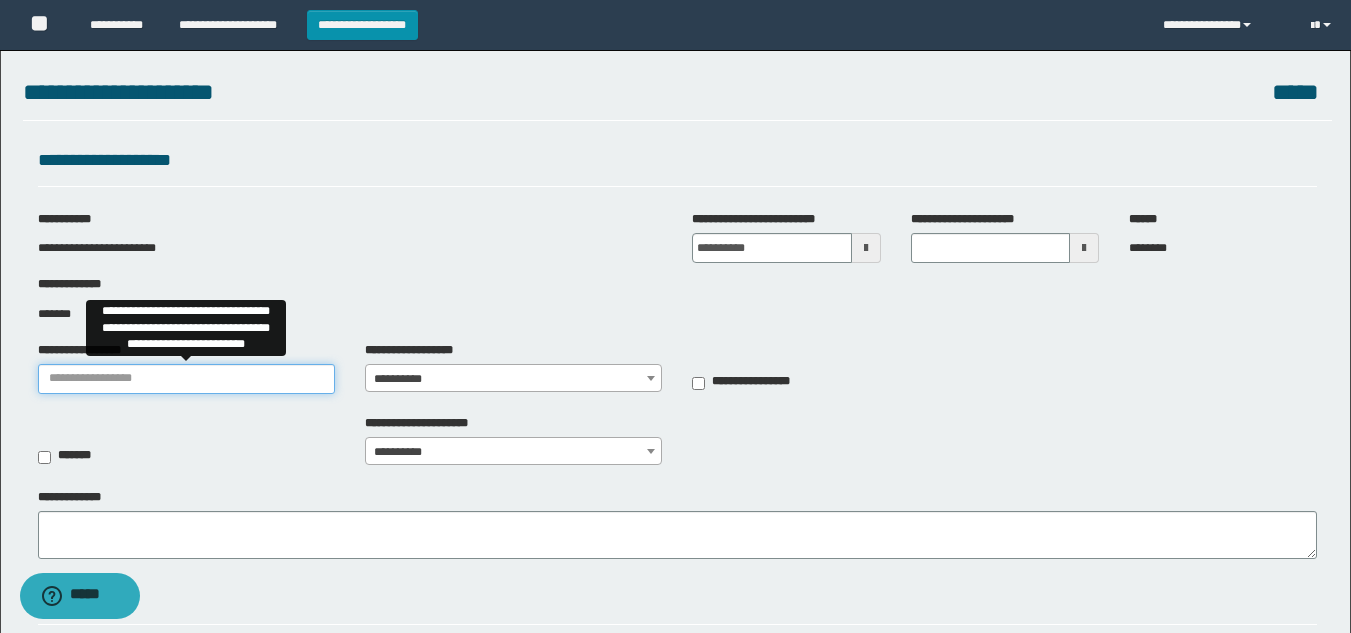 click on "**********" at bounding box center (186, 379) 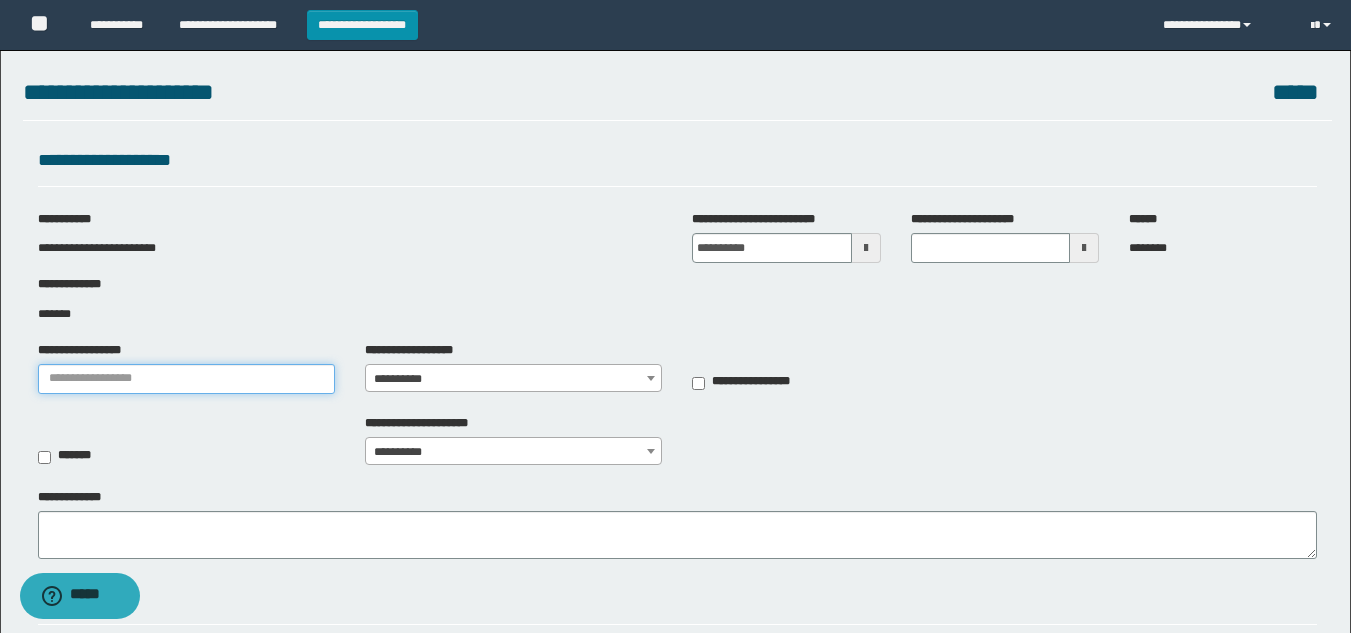 type on "***" 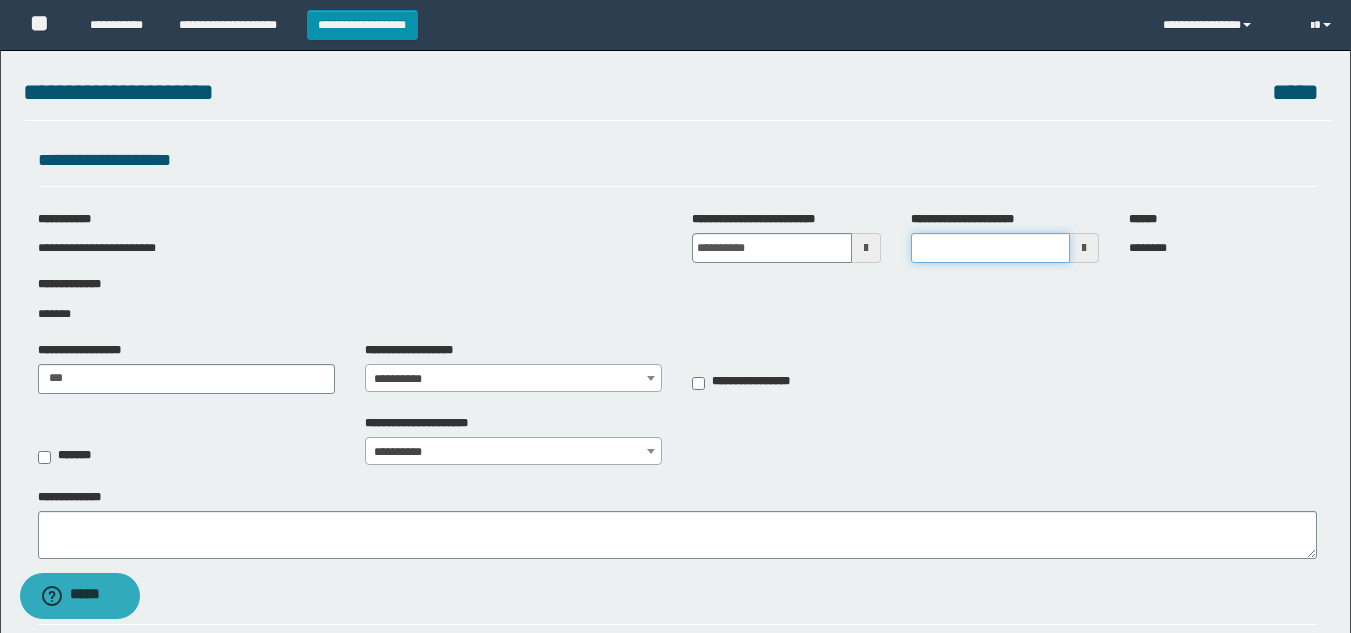 click on "**********" at bounding box center (990, 248) 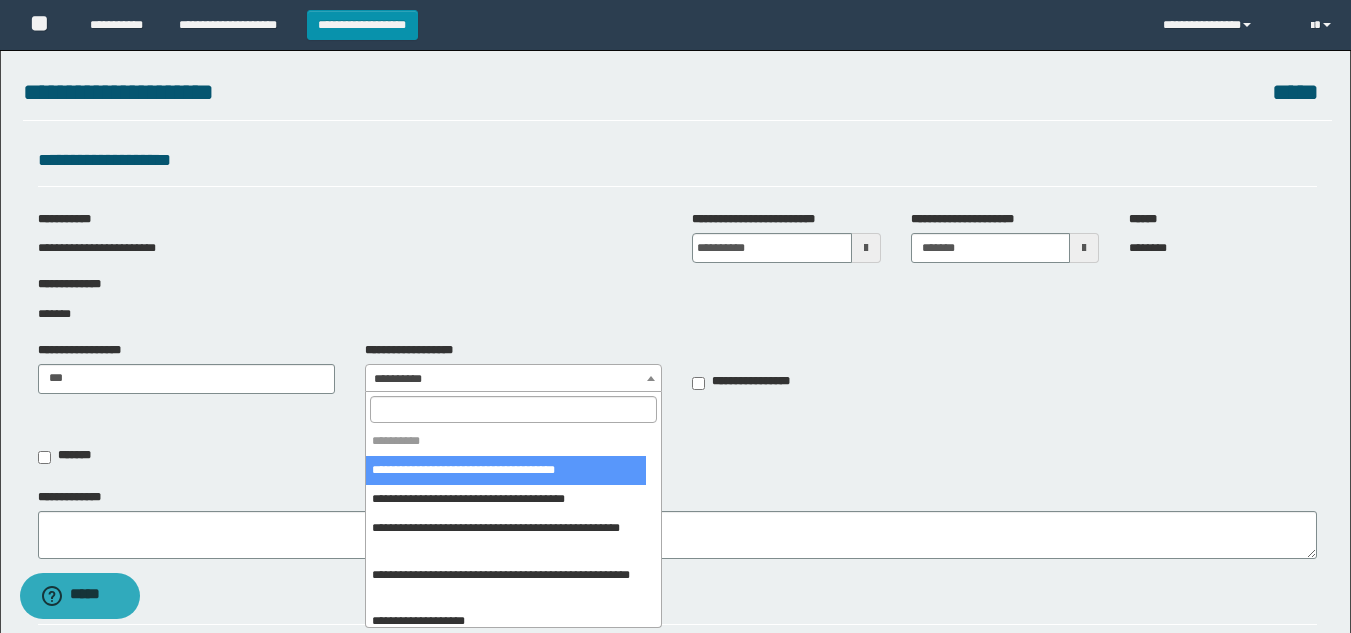 click on "**********" at bounding box center (513, 379) 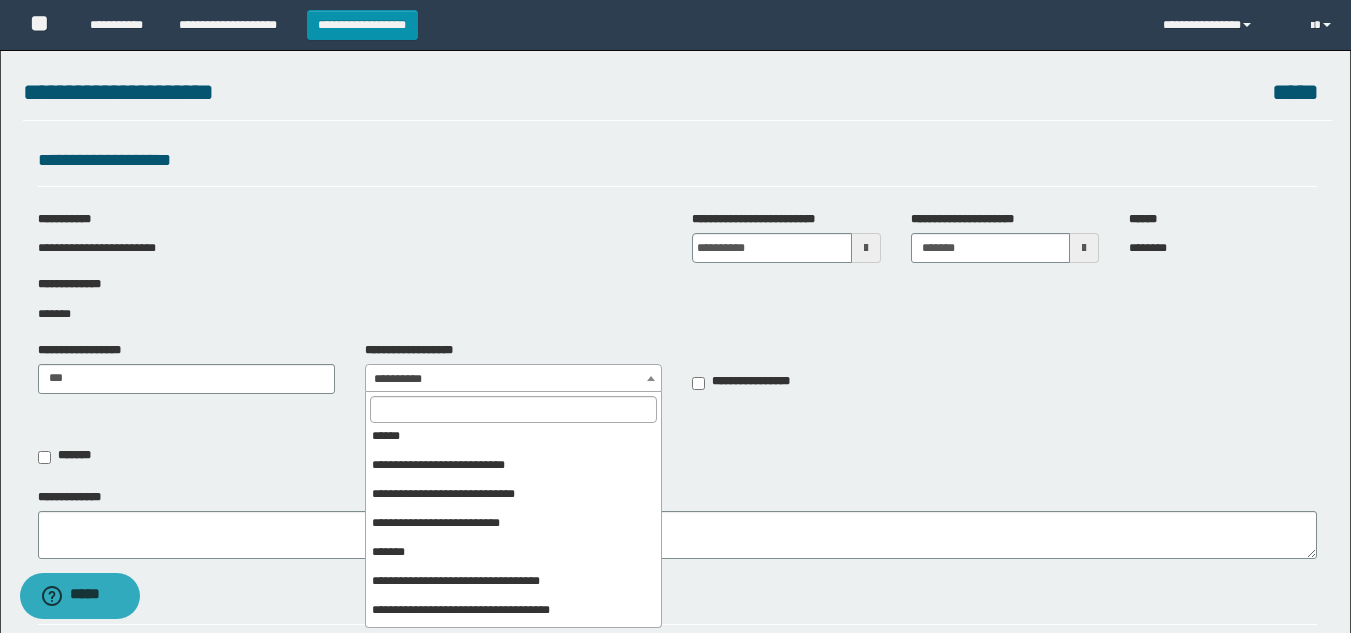 scroll, scrollTop: 337, scrollLeft: 0, axis: vertical 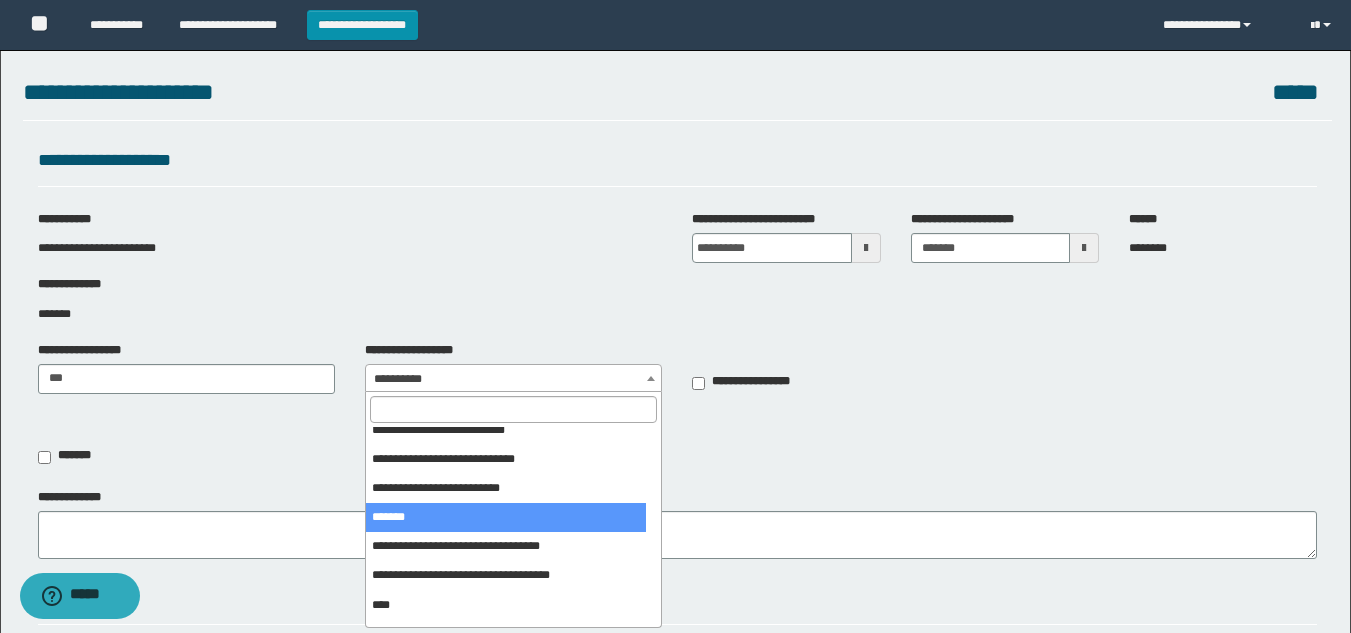 select on "***" 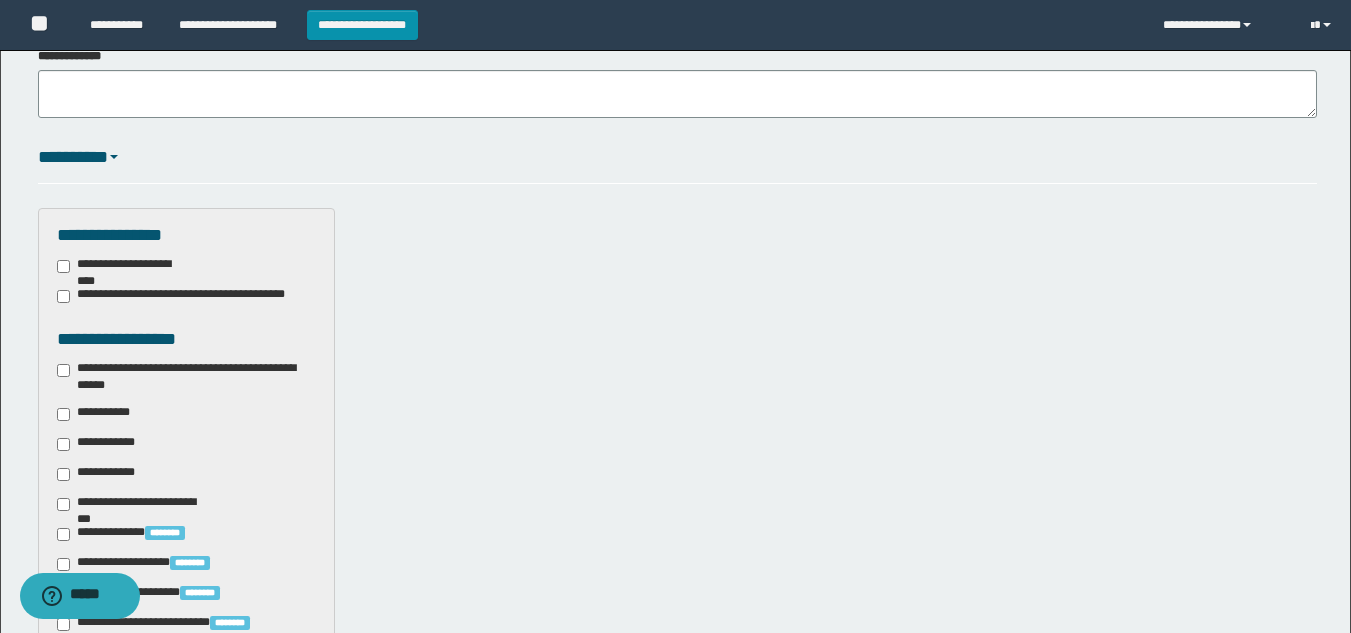 scroll, scrollTop: 471, scrollLeft: 0, axis: vertical 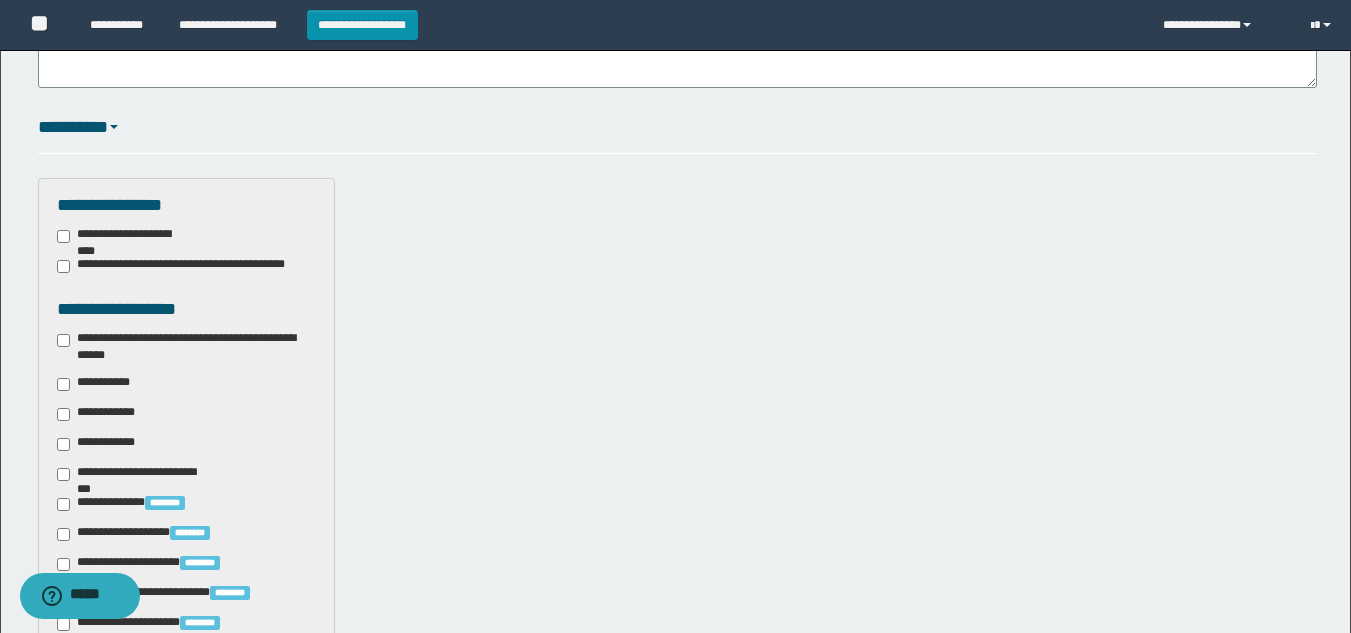 click on "**********" at bounding box center (125, 236) 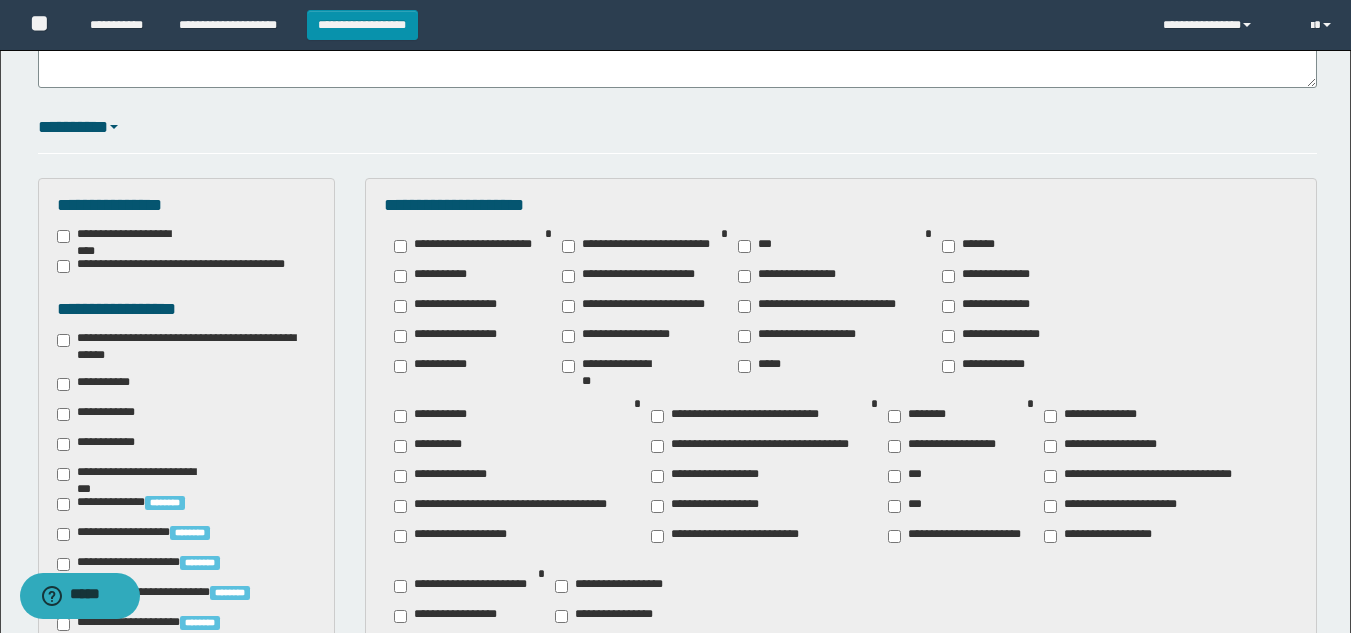 click on "**********" at bounding box center [1148, 476] 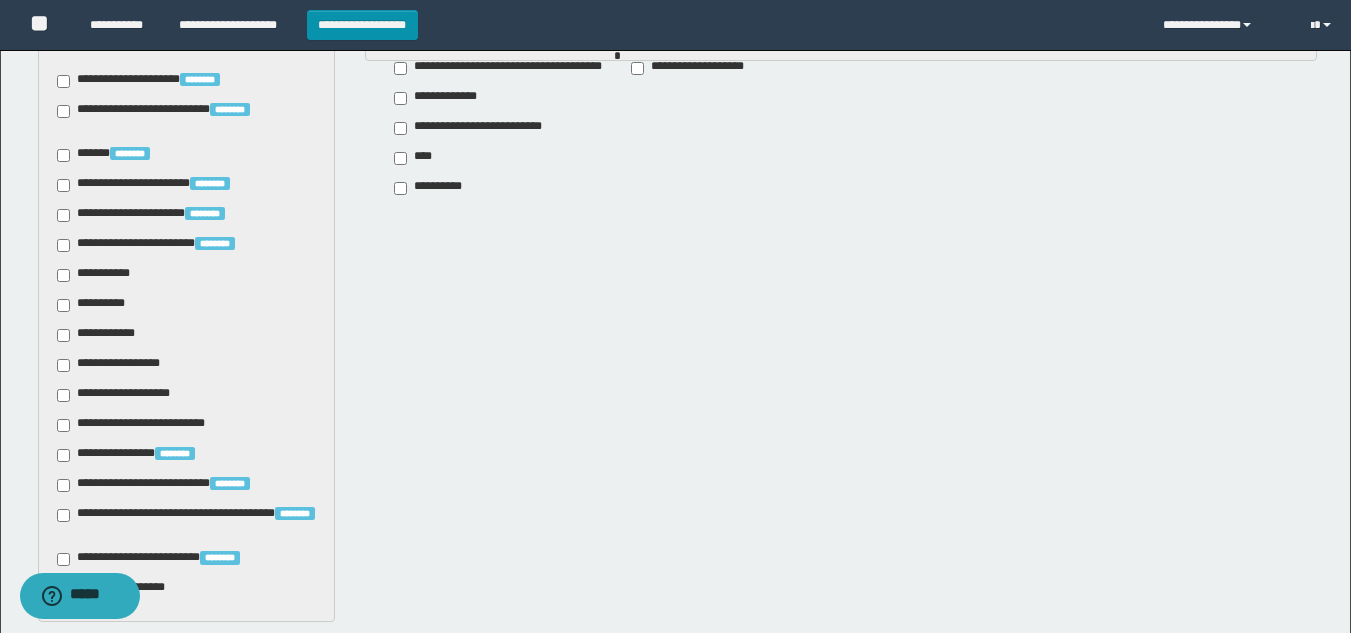 scroll, scrollTop: 1333, scrollLeft: 0, axis: vertical 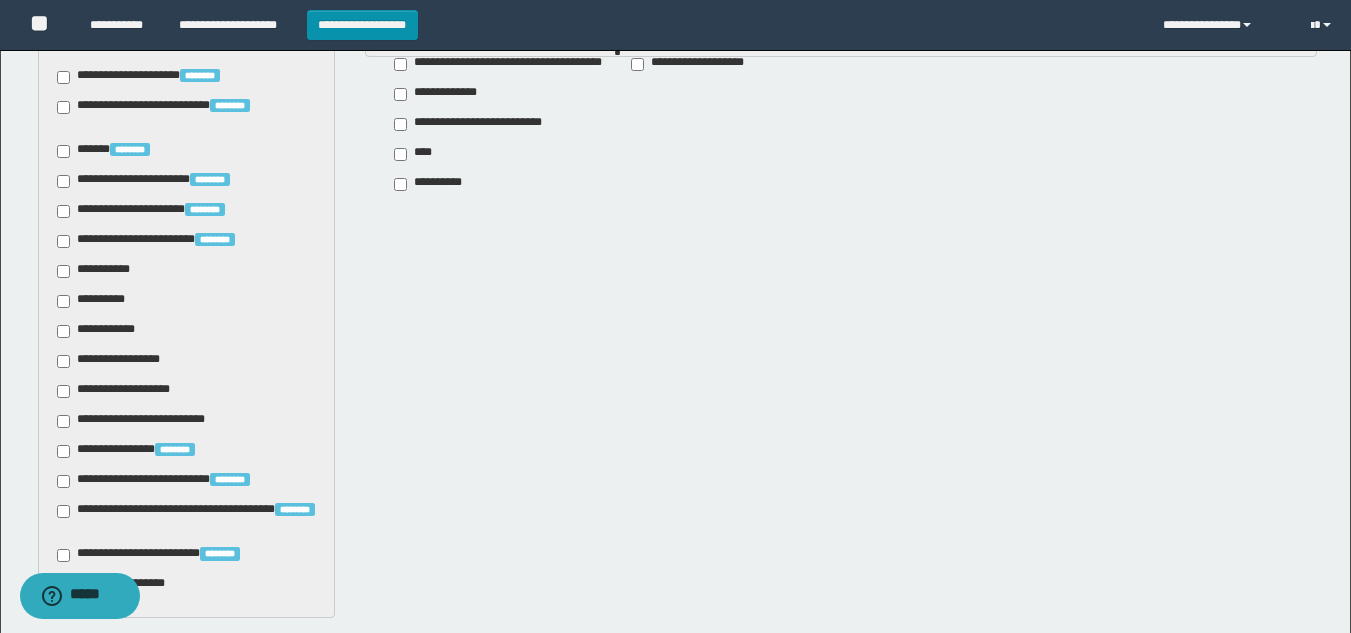 click on "**********" at bounding box center (97, 271) 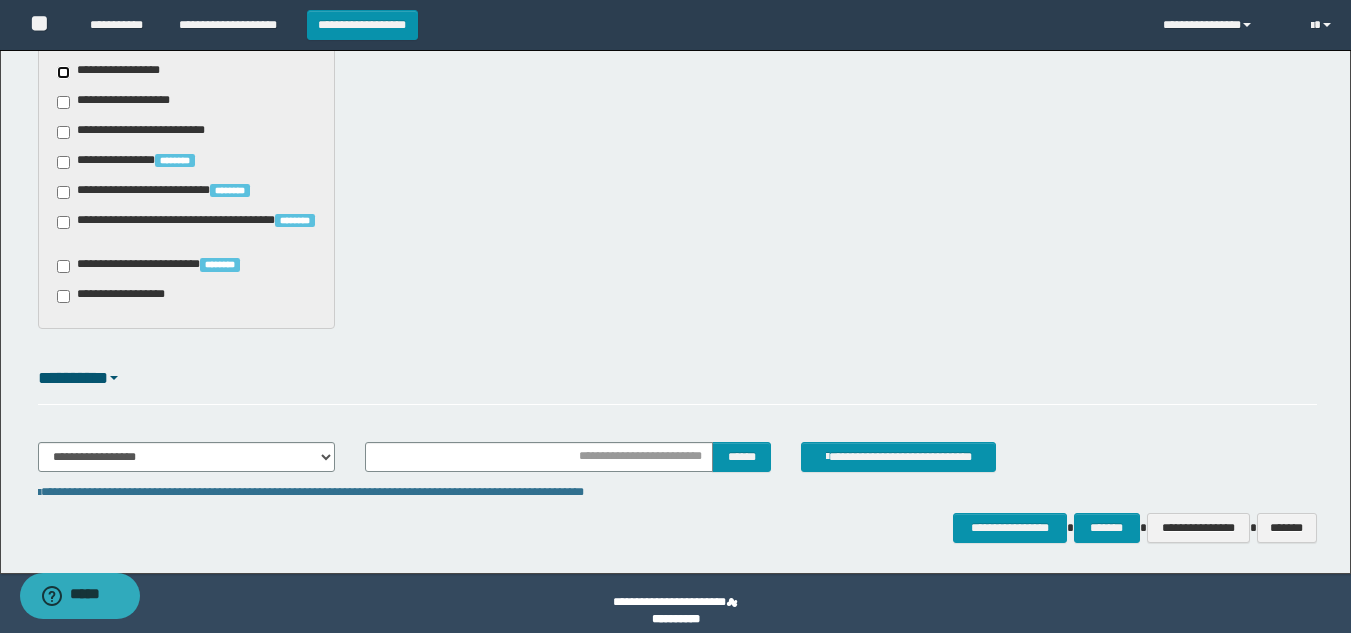scroll, scrollTop: 1637, scrollLeft: 0, axis: vertical 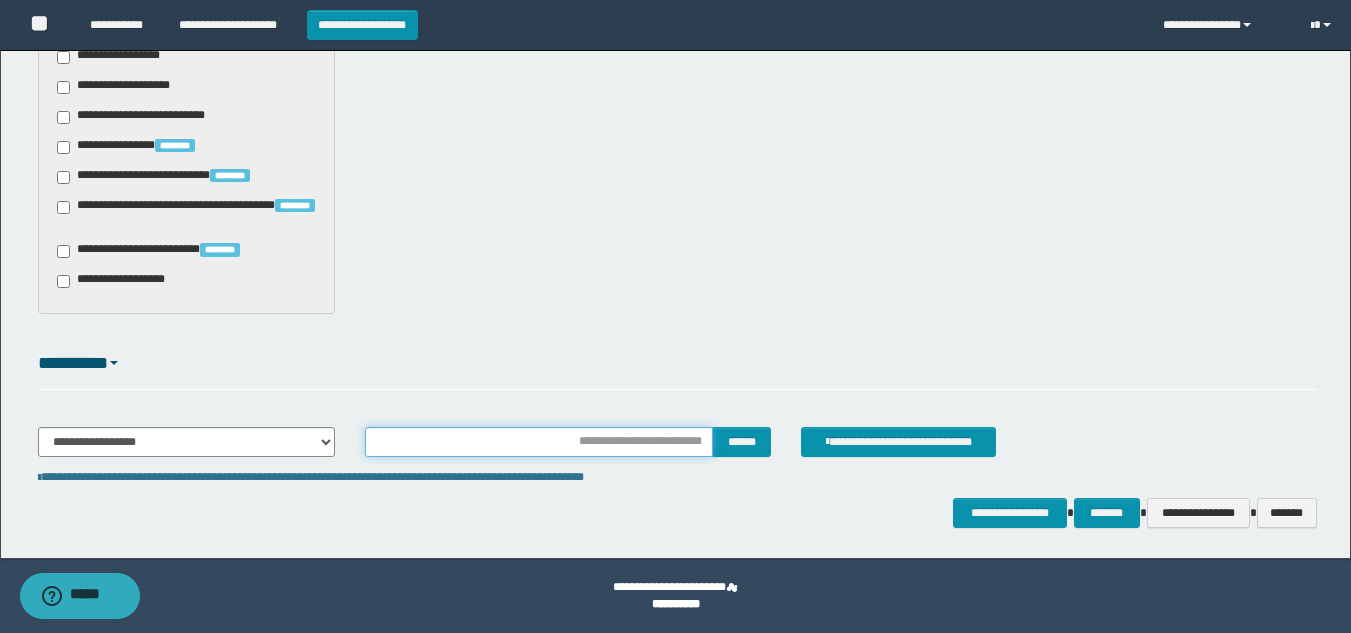 click at bounding box center (539, 442) 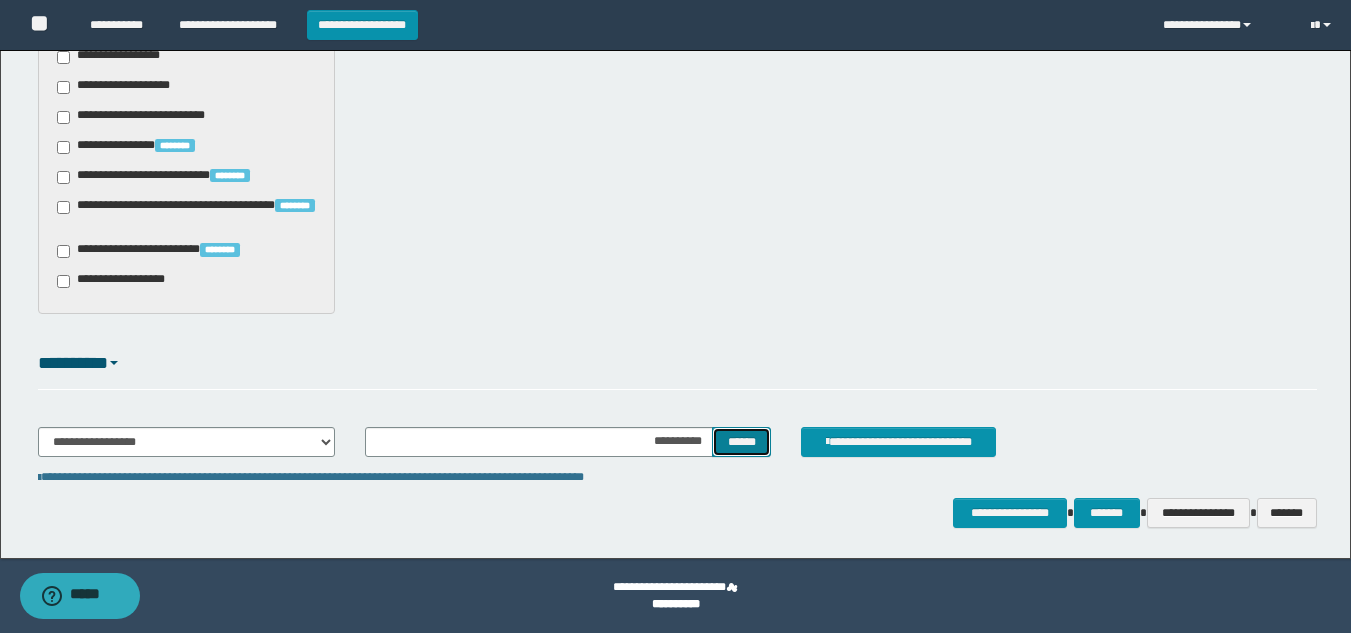 click on "******" at bounding box center (741, 442) 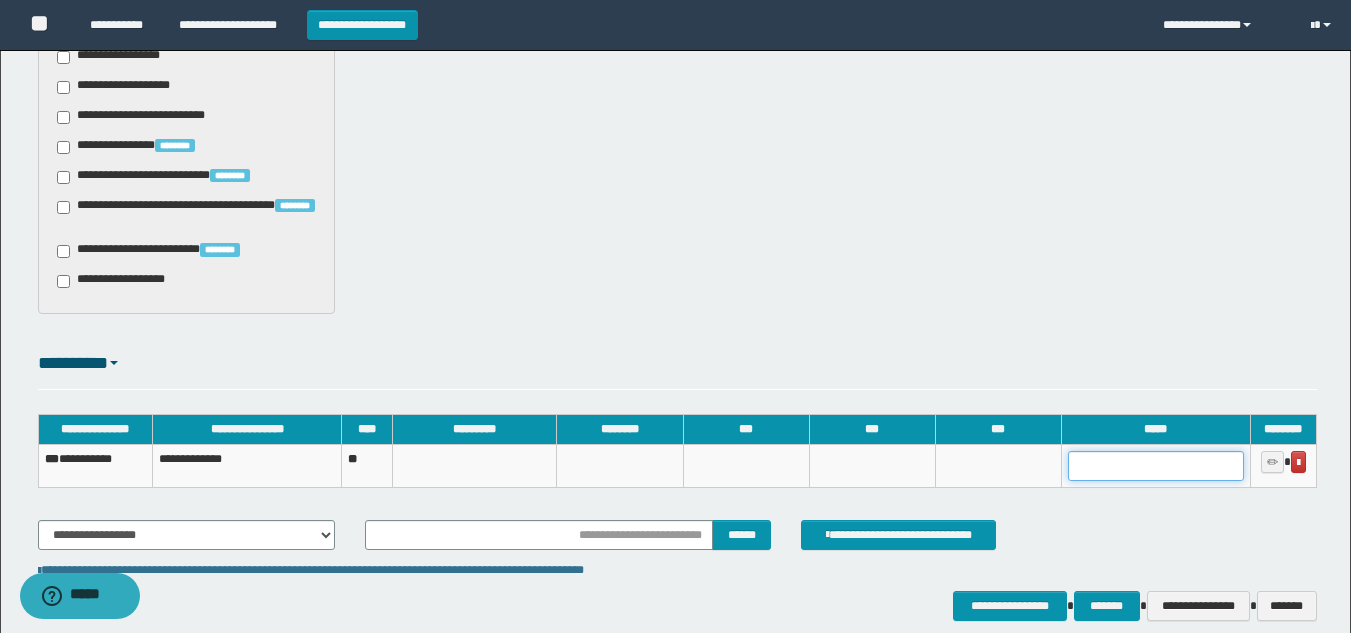 click at bounding box center [1156, 466] 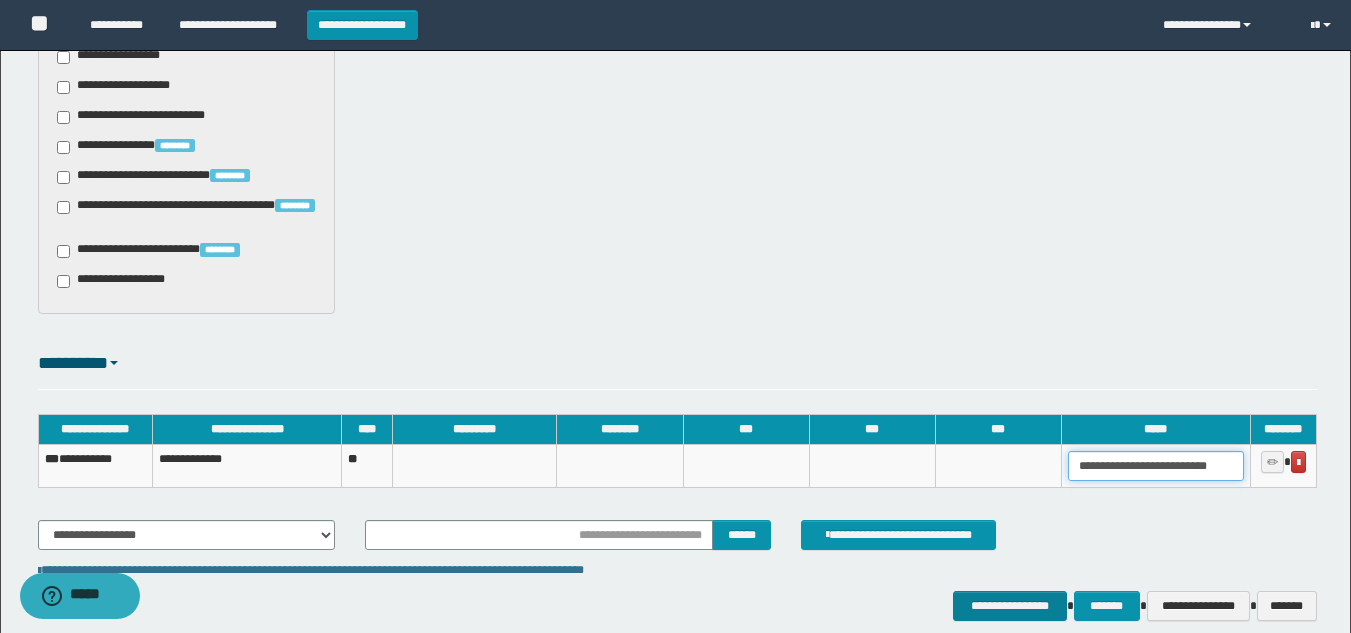type on "**********" 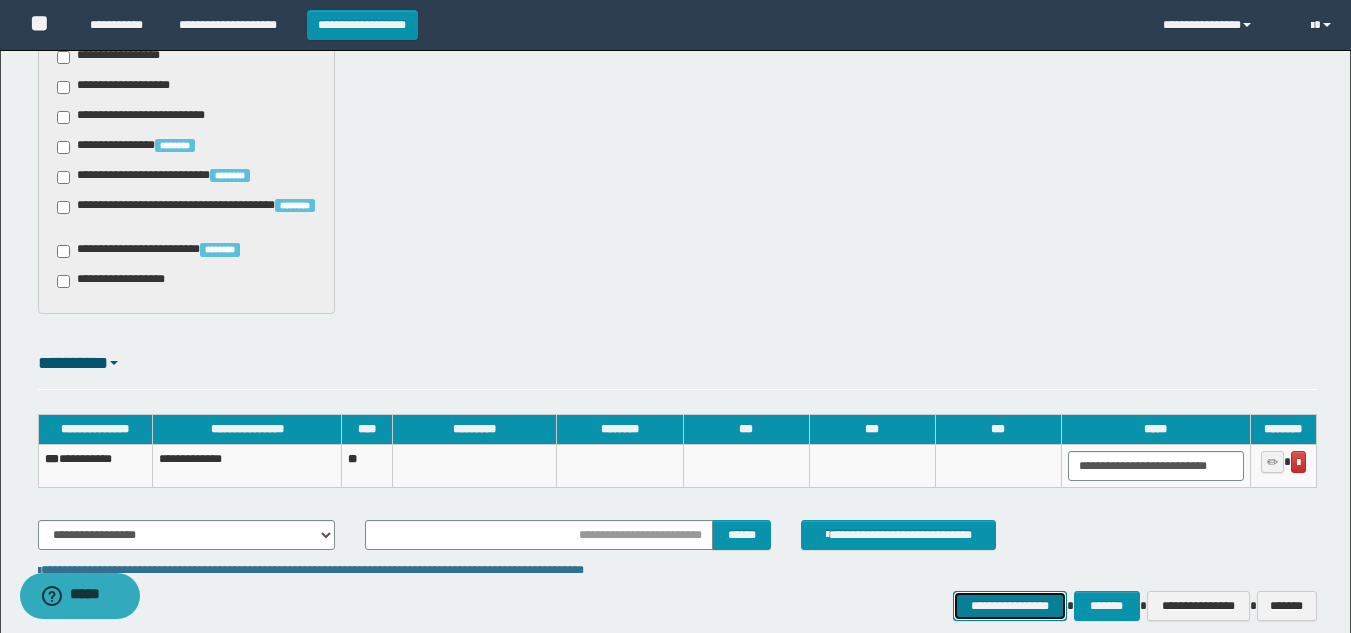 click on "**********" at bounding box center (1009, 606) 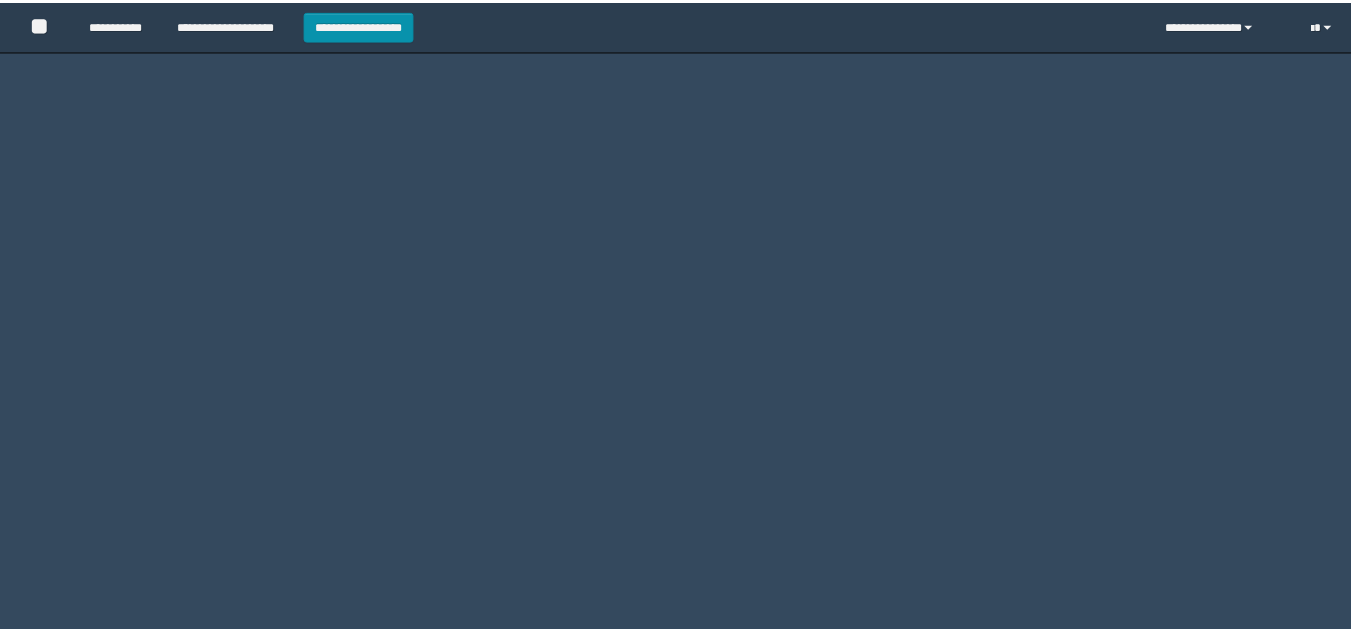 scroll, scrollTop: 0, scrollLeft: 0, axis: both 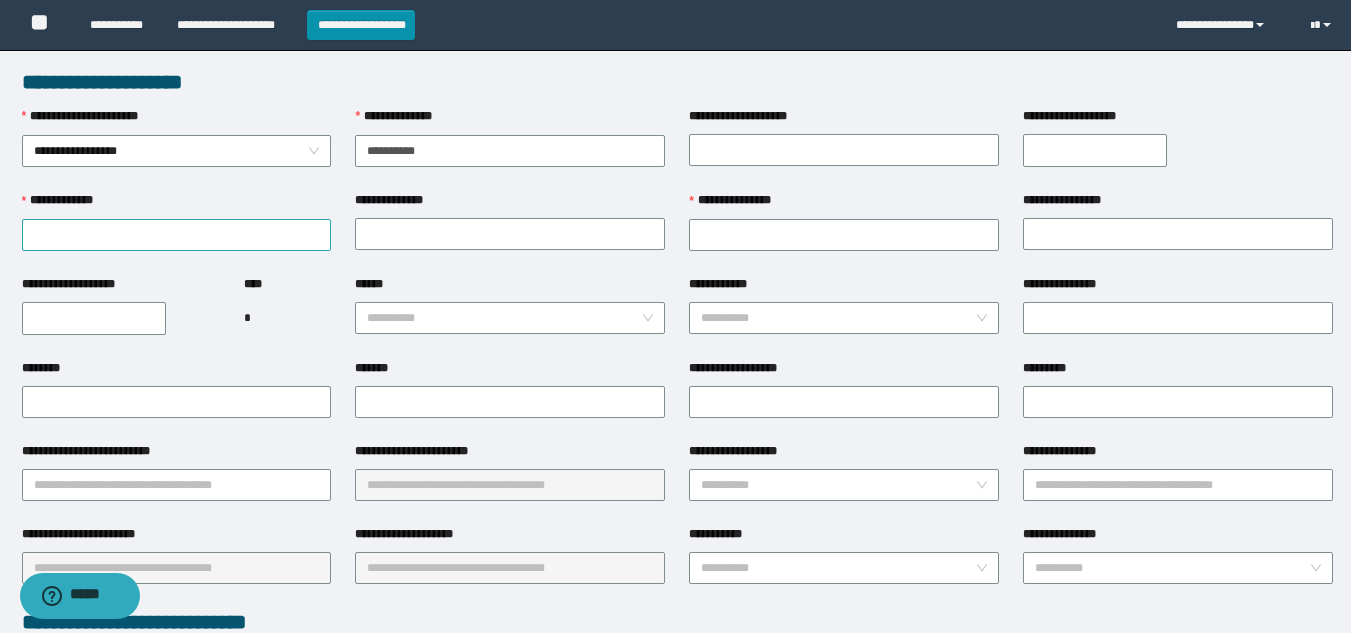 type on "**********" 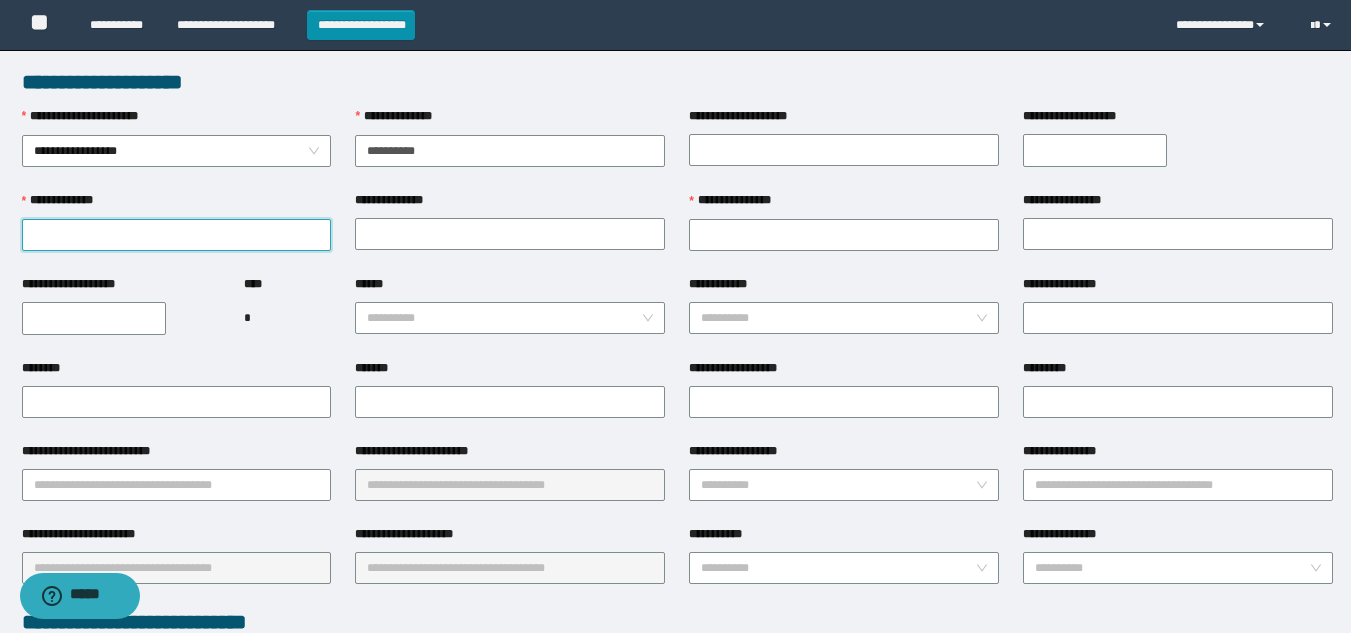 click on "**********" at bounding box center (177, 235) 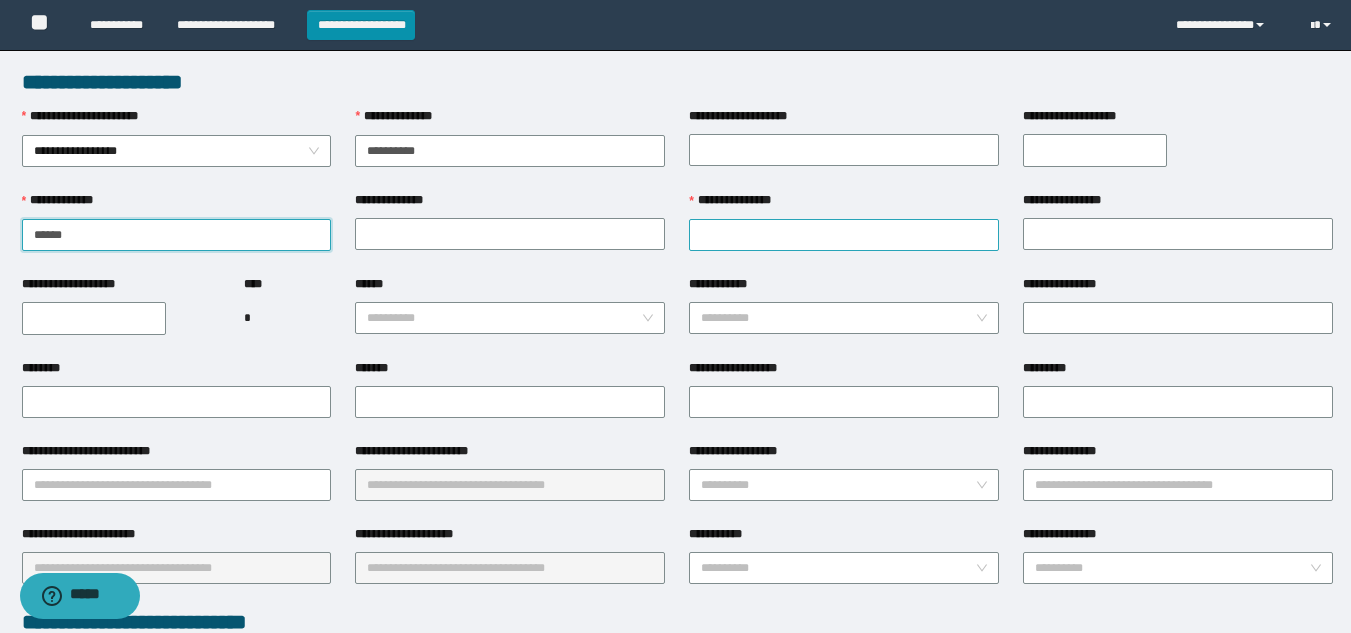 type on "******" 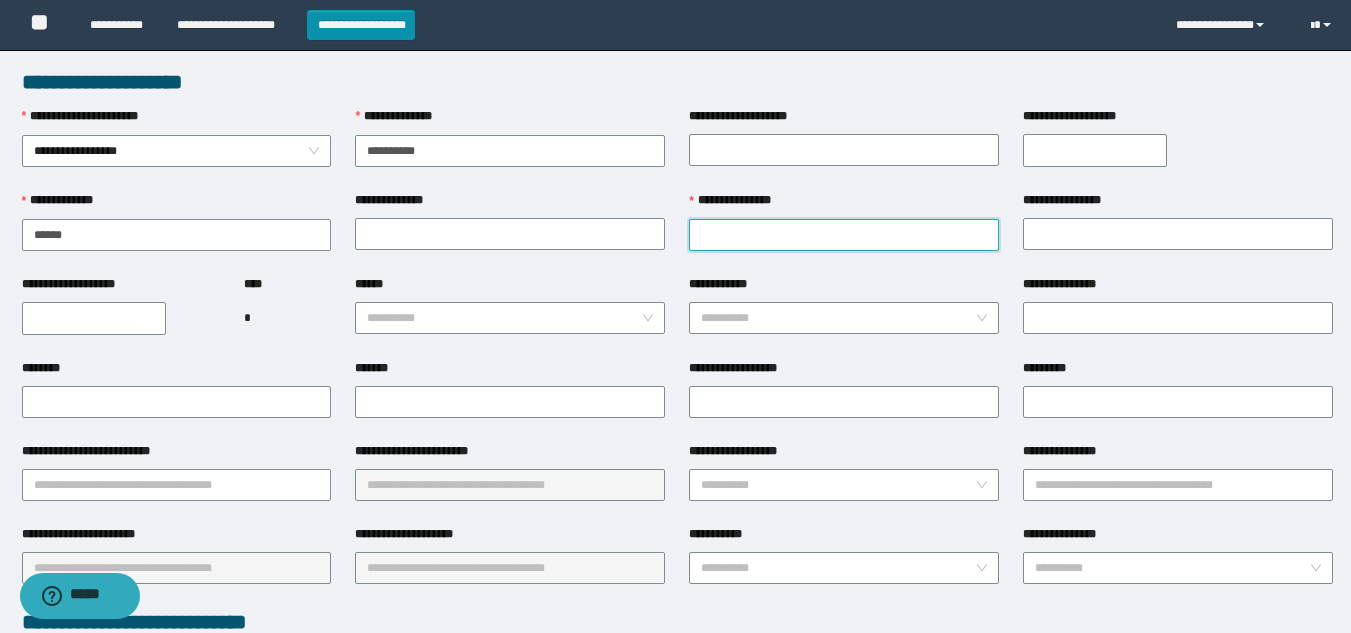 click on "**********" at bounding box center [844, 235] 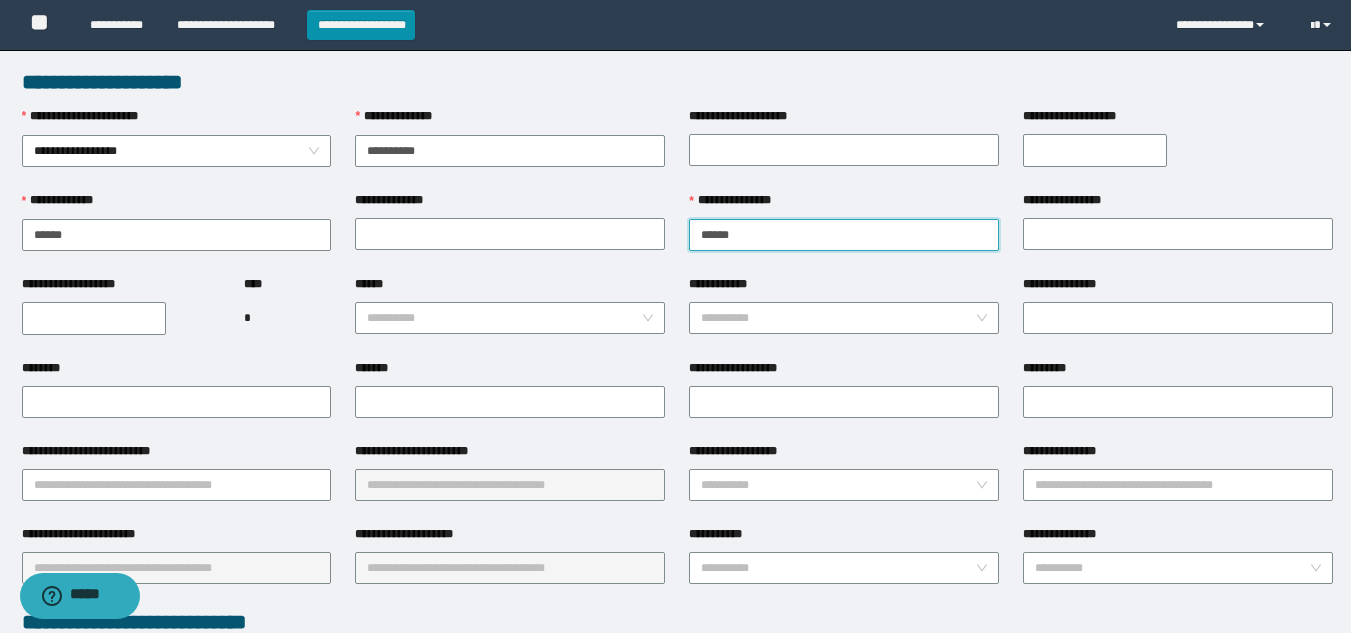 type on "******" 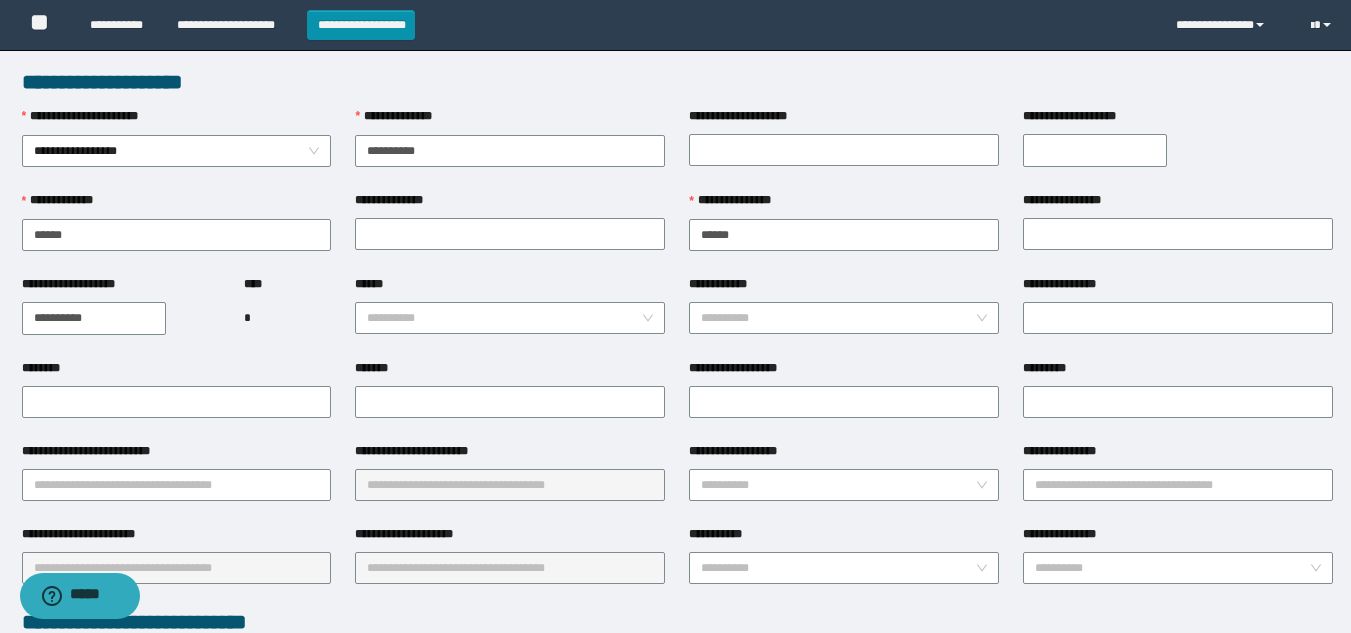 click on "**********" at bounding box center (94, 318) 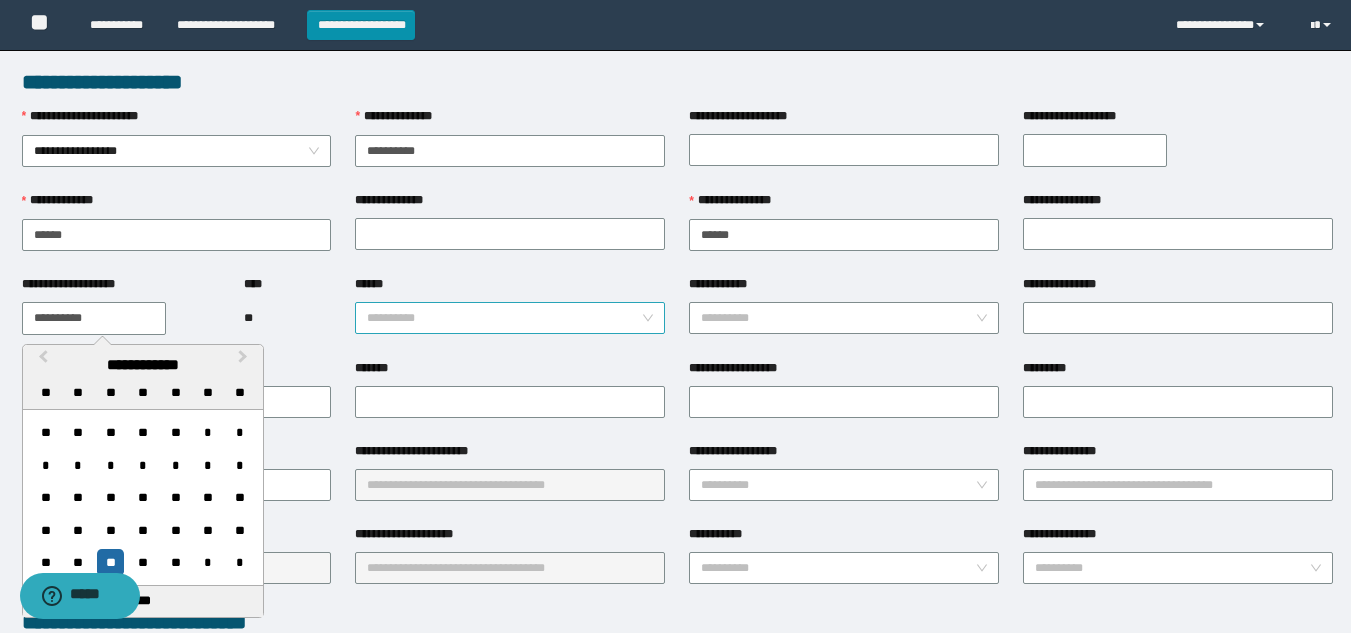 type on "**********" 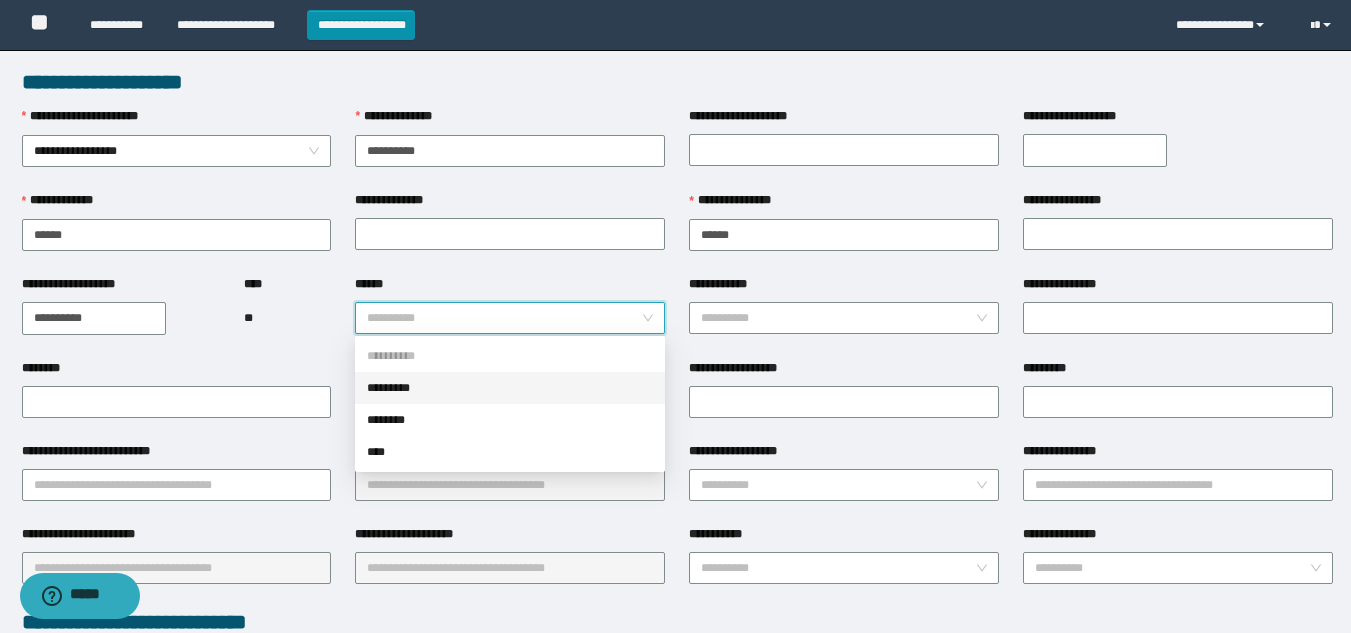click on "******" at bounding box center [504, 318] 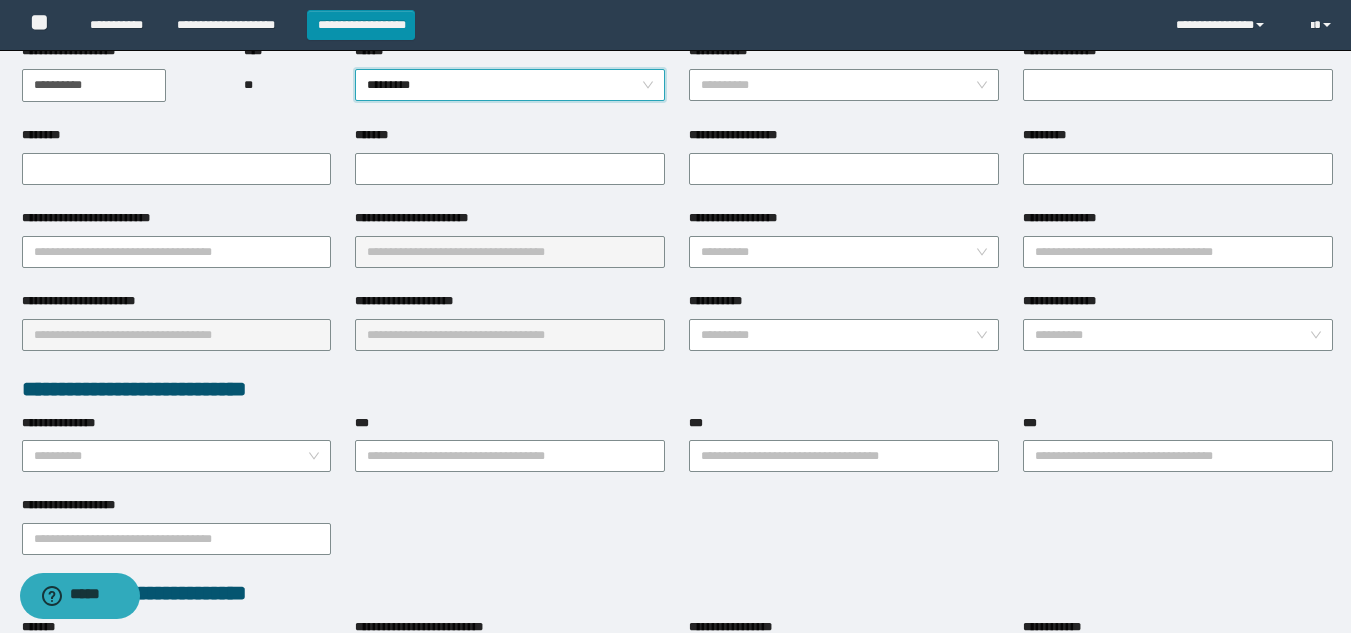 scroll, scrollTop: 236, scrollLeft: 0, axis: vertical 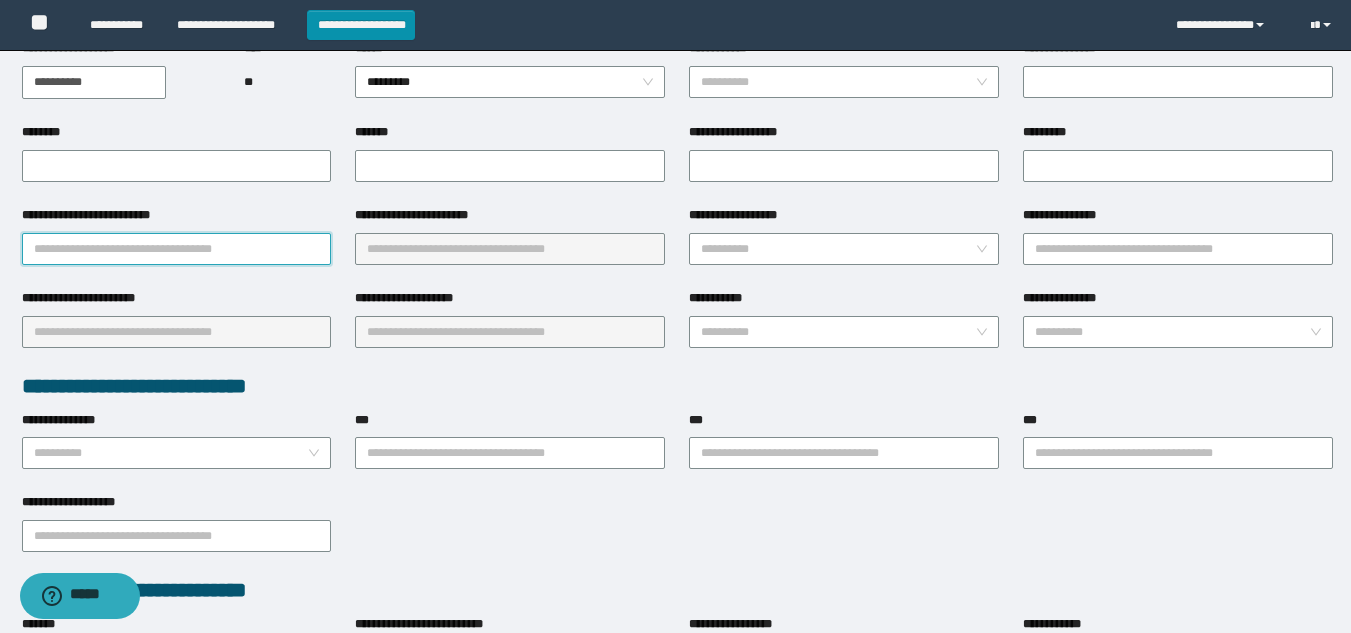 click on "**********" at bounding box center [177, 249] 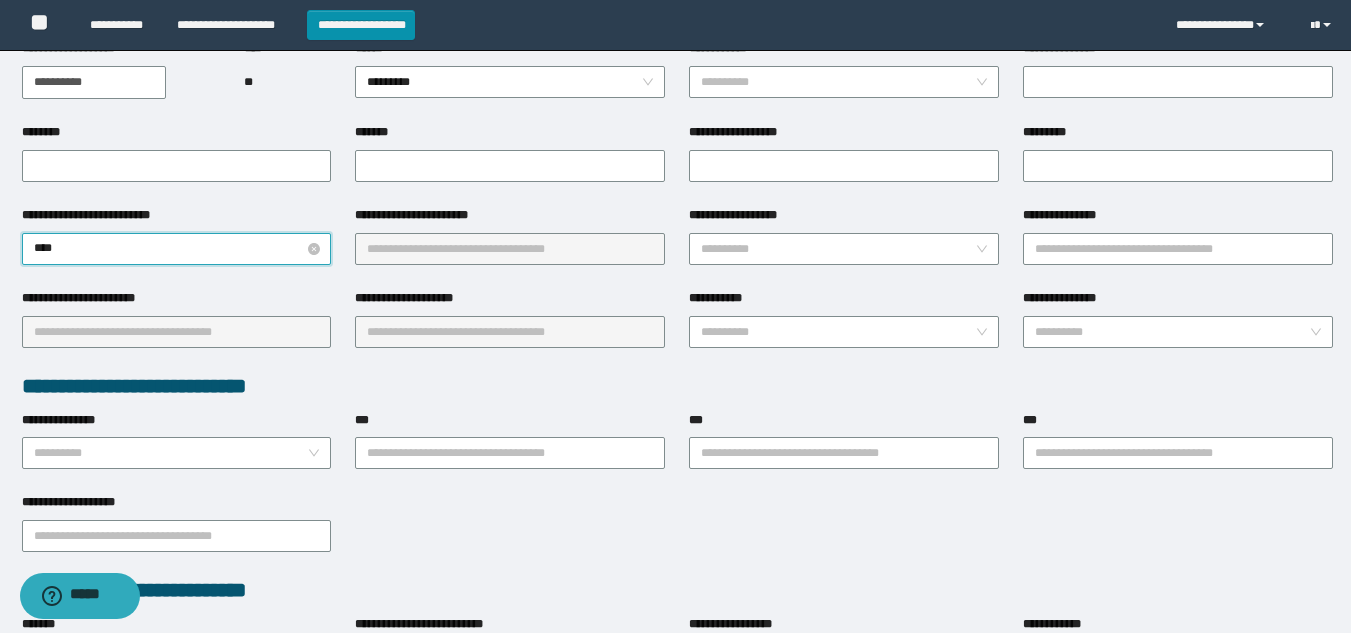 type on "*****" 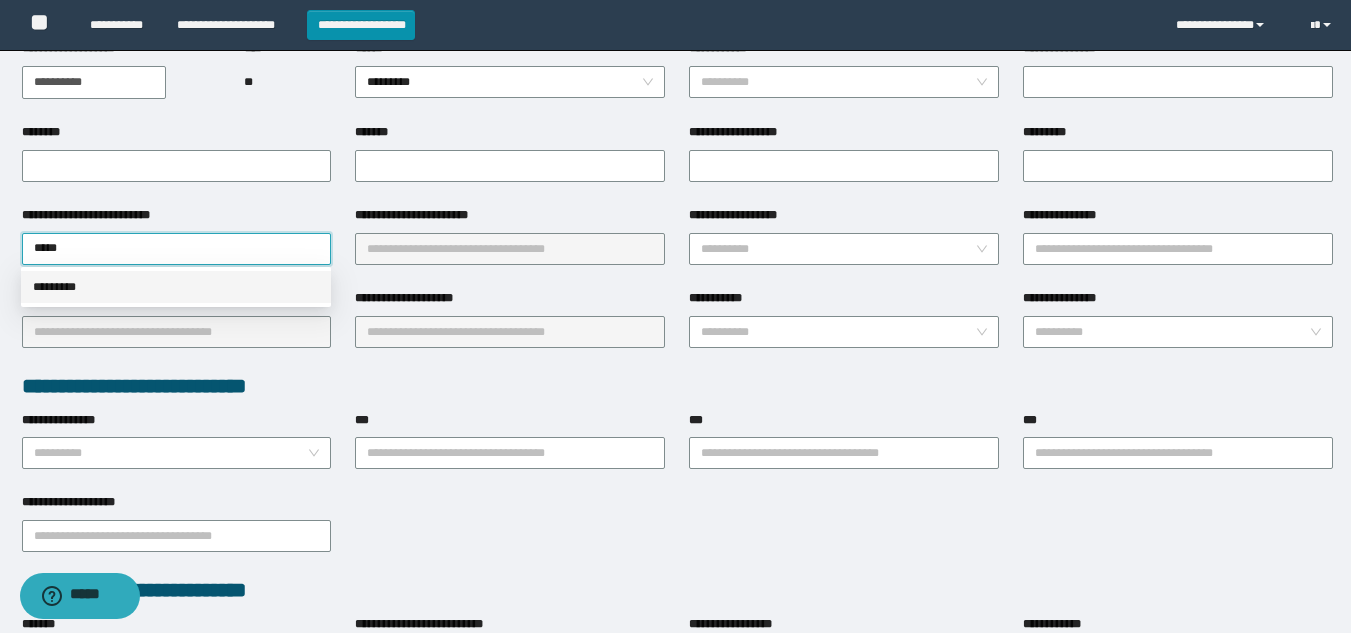 click on "*********" at bounding box center (176, 287) 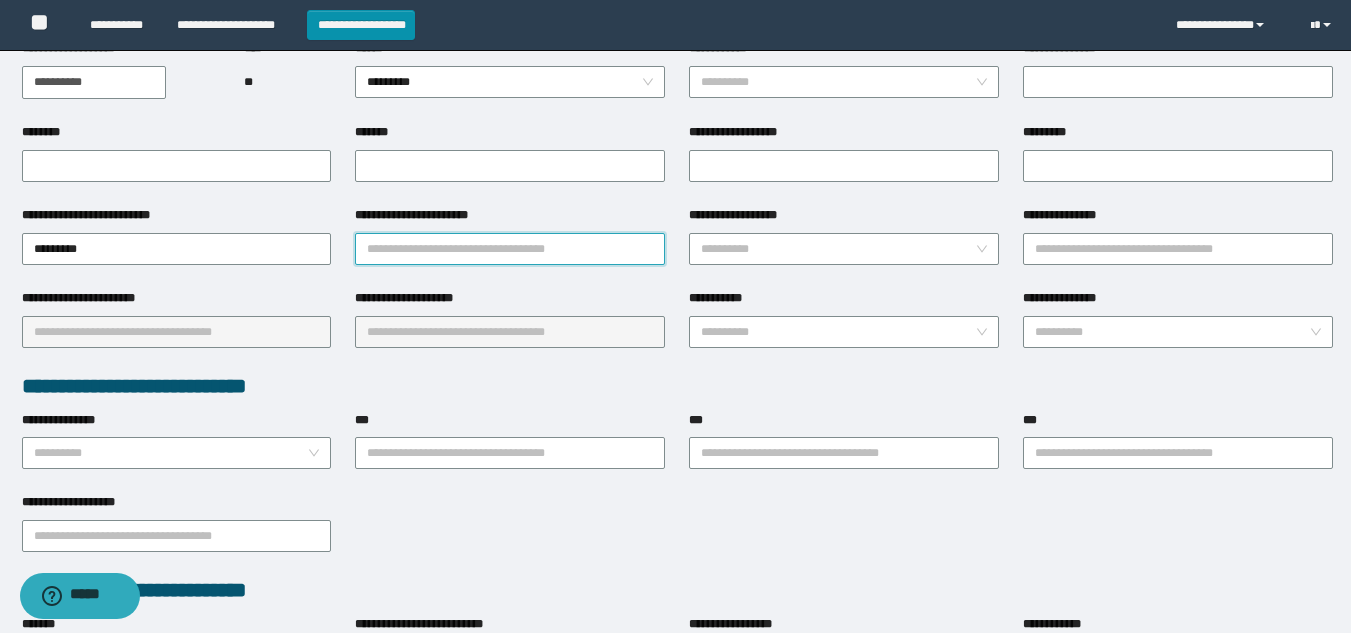 click on "**********" at bounding box center (510, 249) 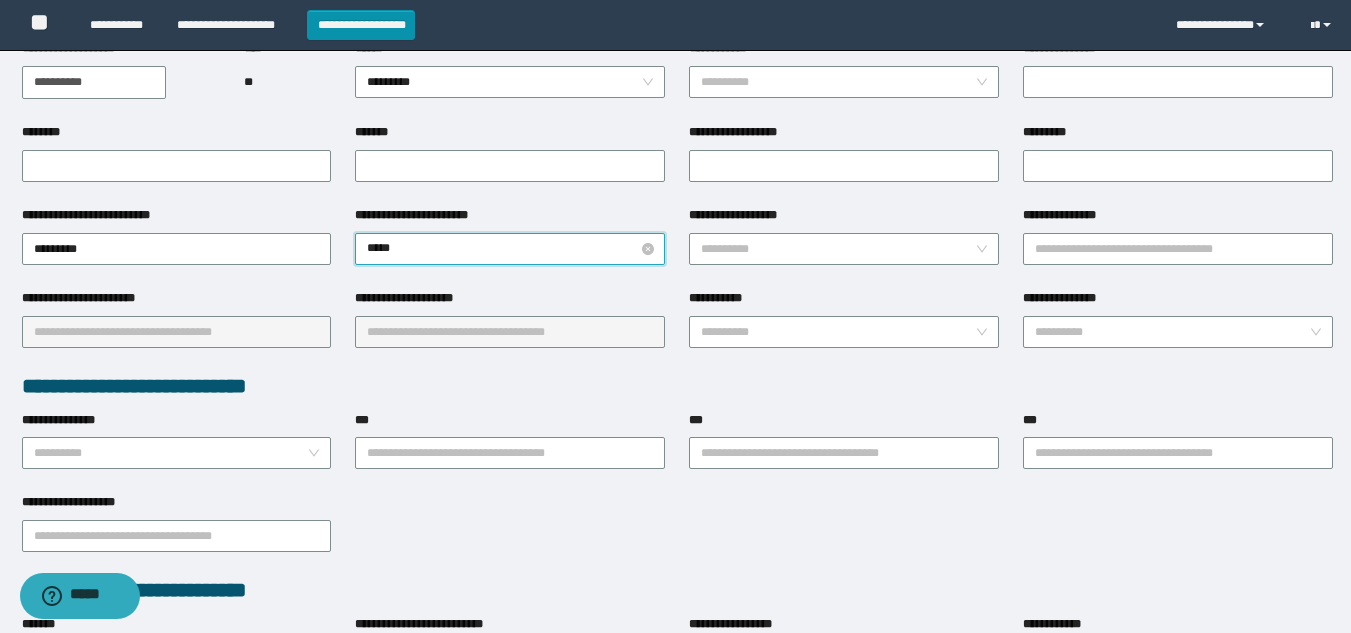 type on "******" 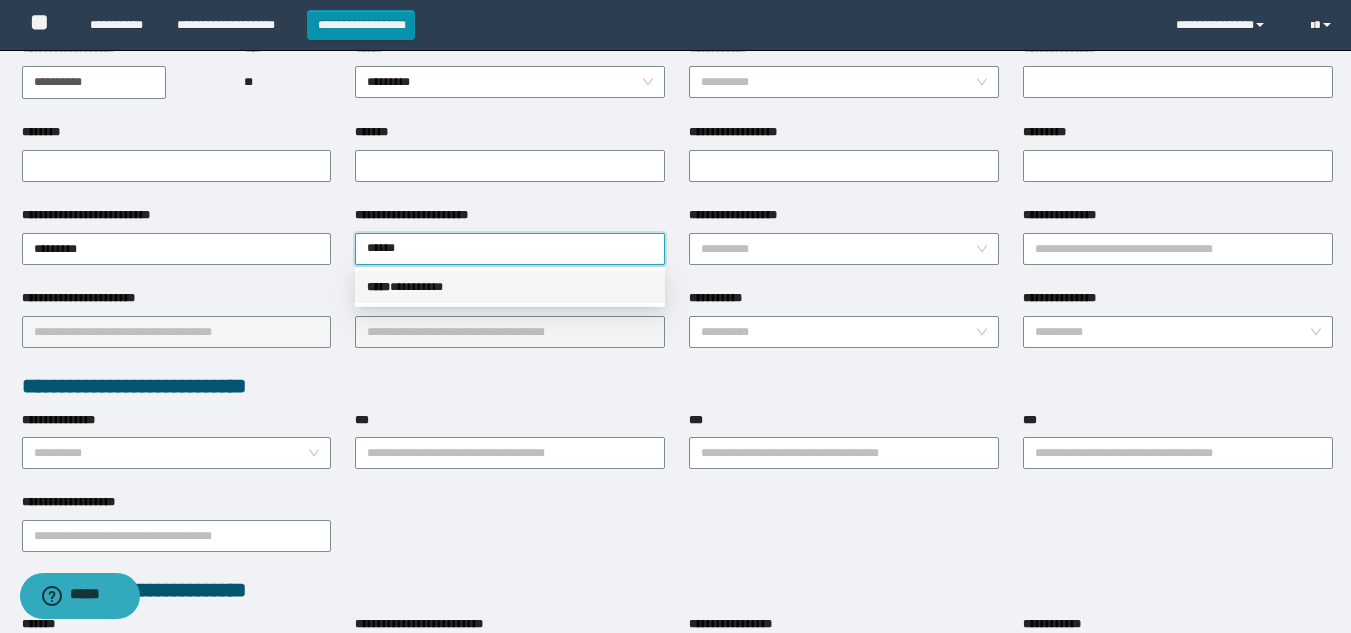 click on "***** * ********" at bounding box center [510, 287] 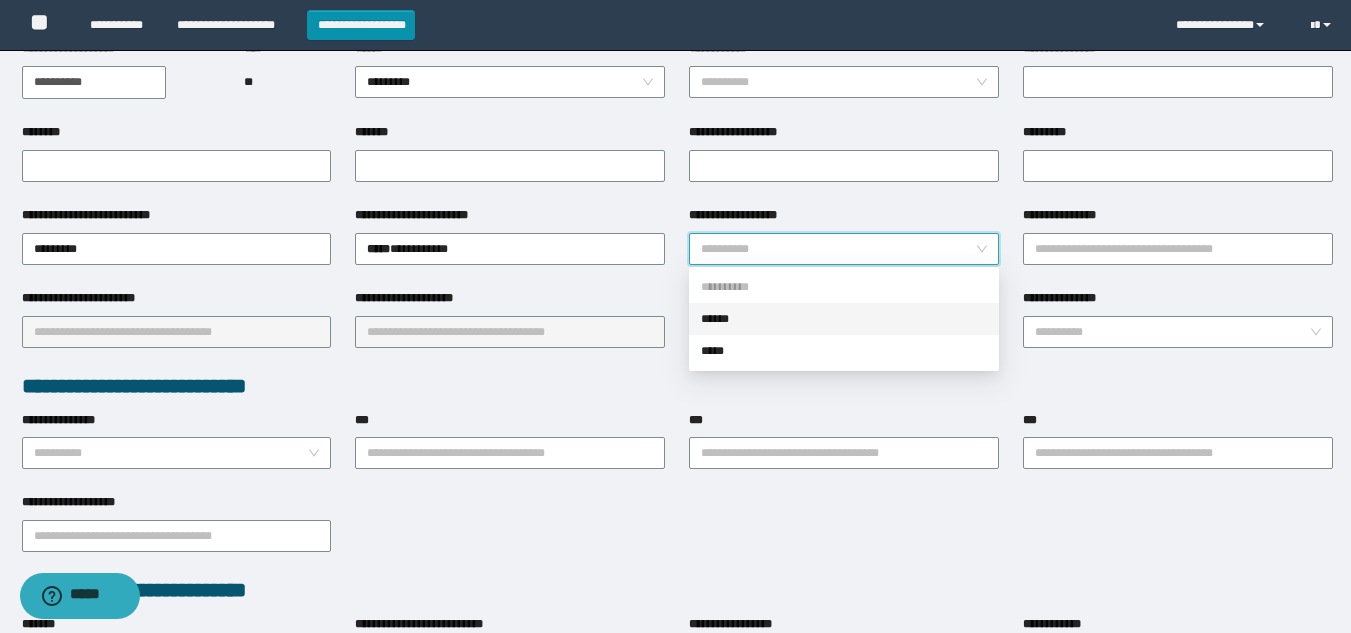 click on "**********" at bounding box center [838, 249] 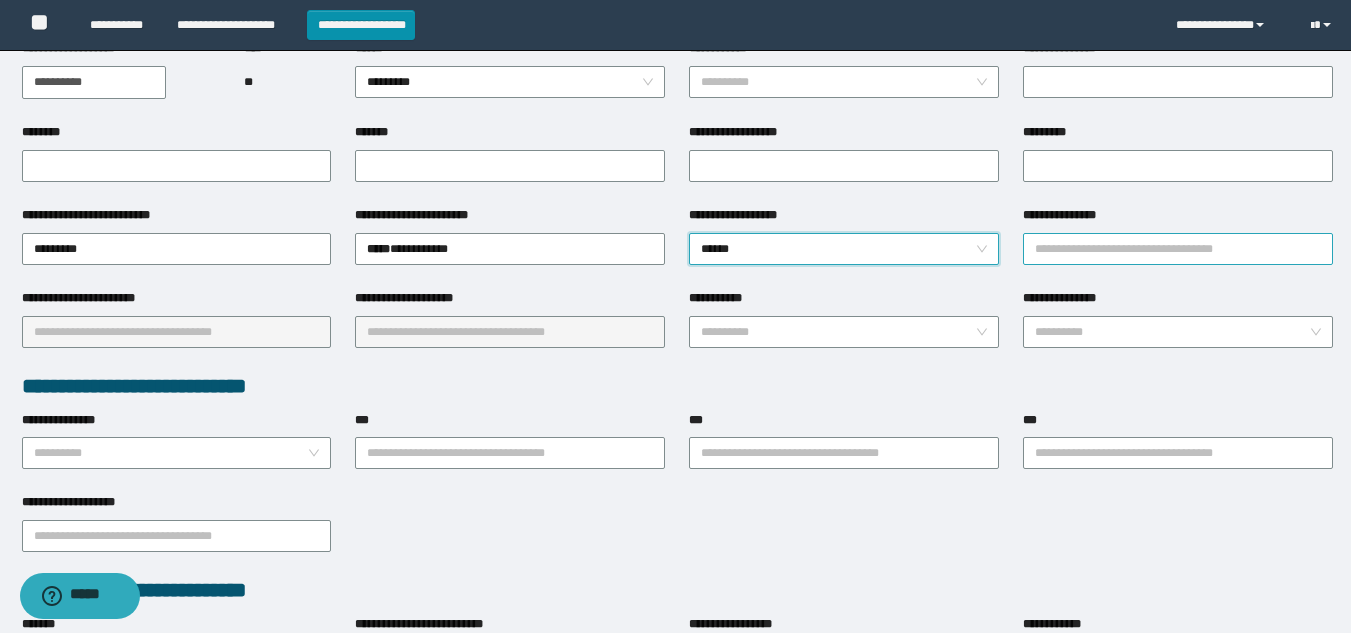 click on "**********" at bounding box center (1178, 249) 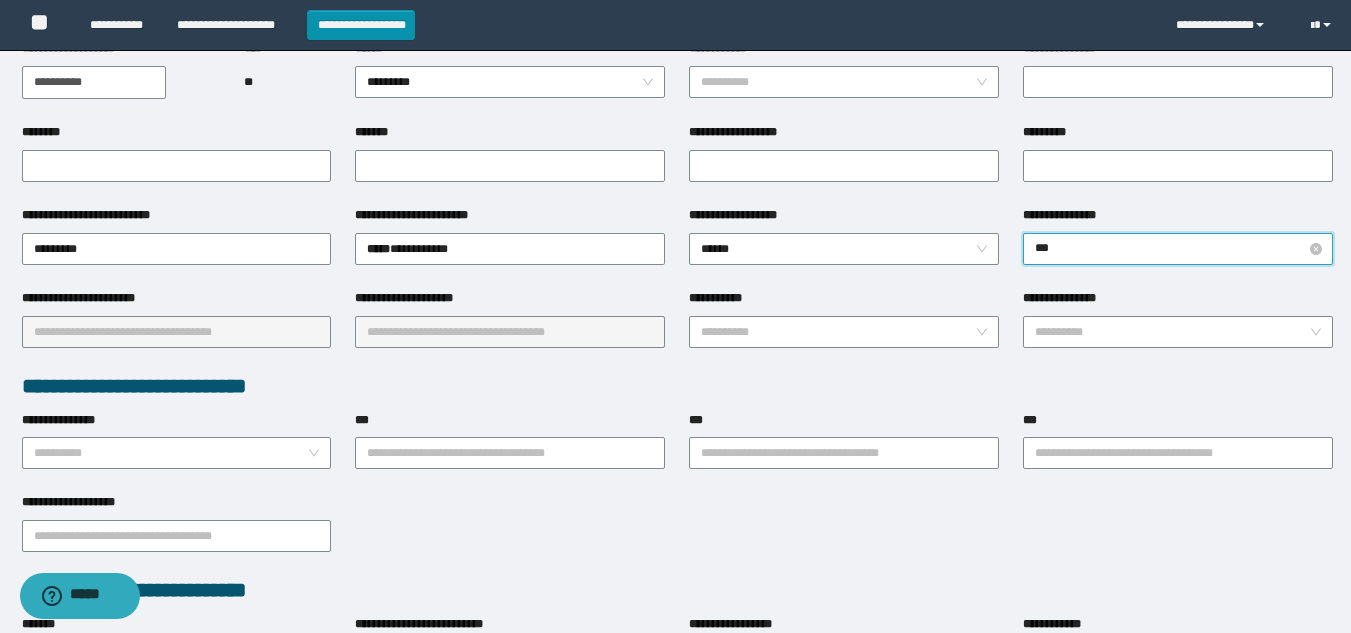 type on "****" 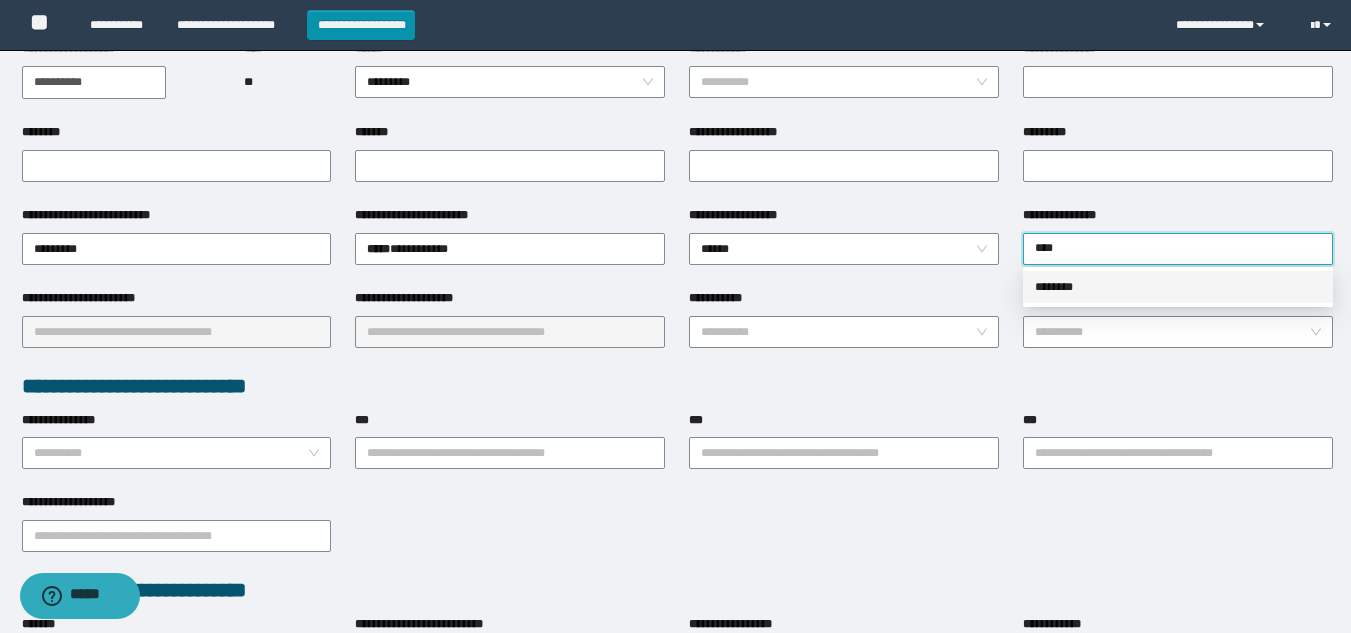 click on "********" at bounding box center (1178, 287) 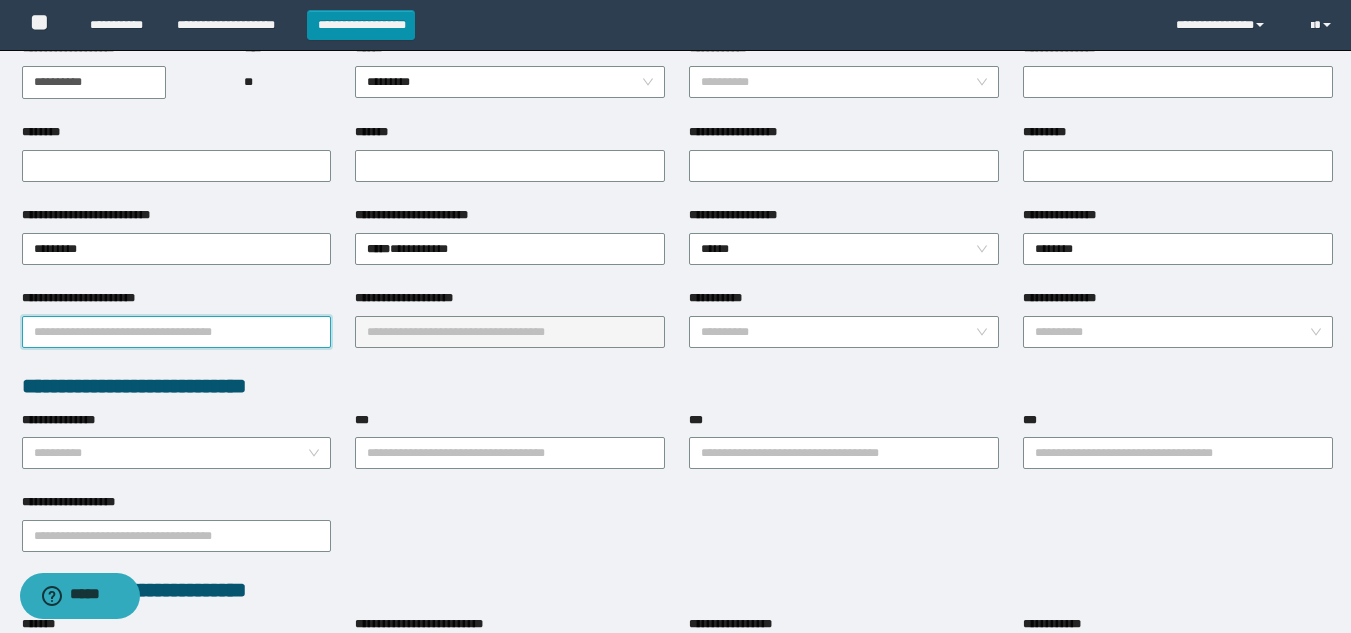 click on "**********" at bounding box center (177, 332) 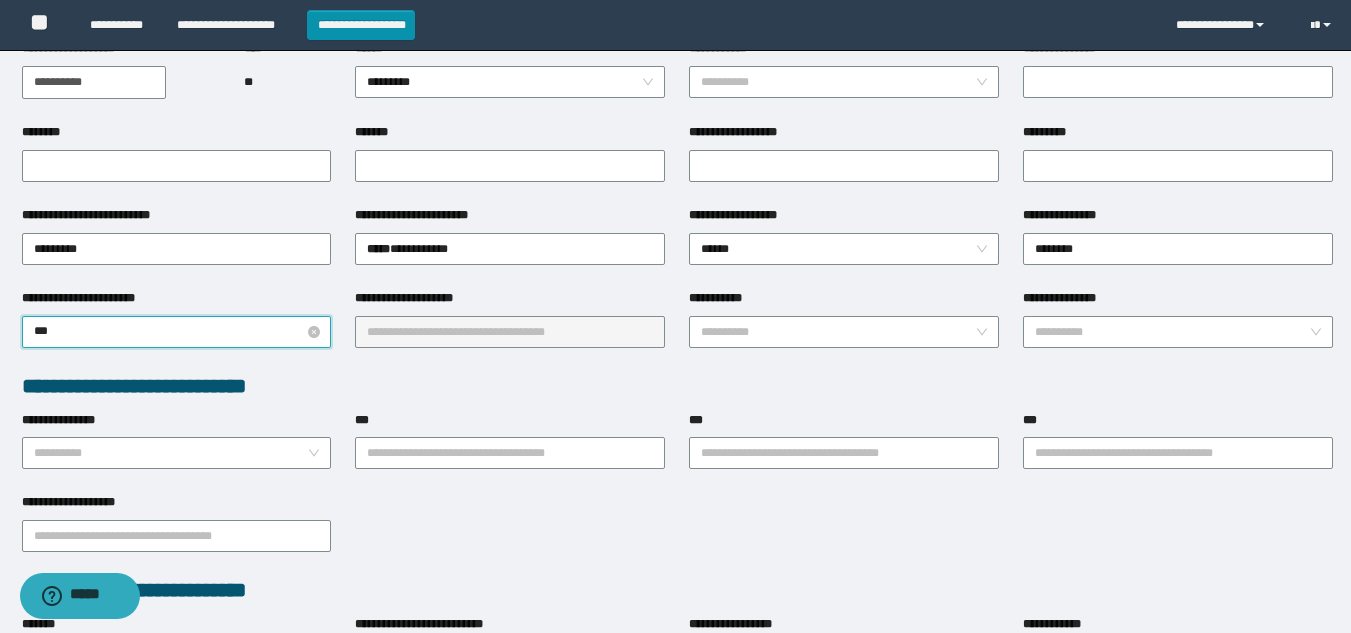 type on "****" 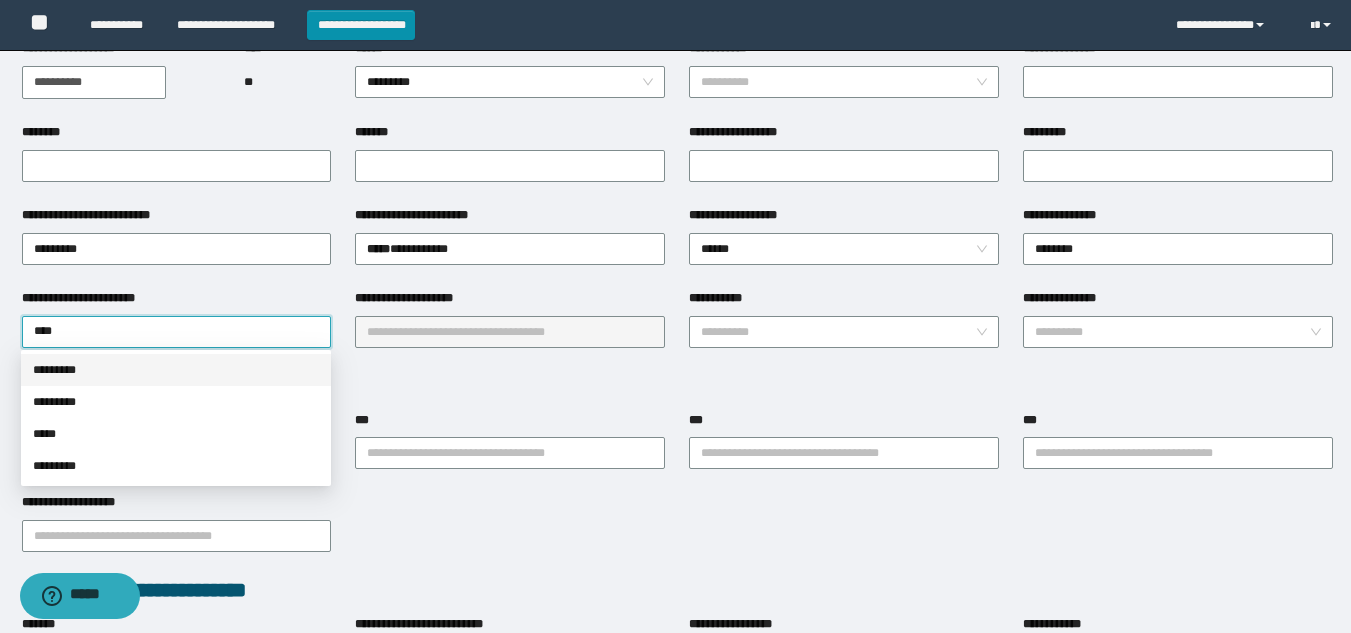 click on "*********" at bounding box center (176, 370) 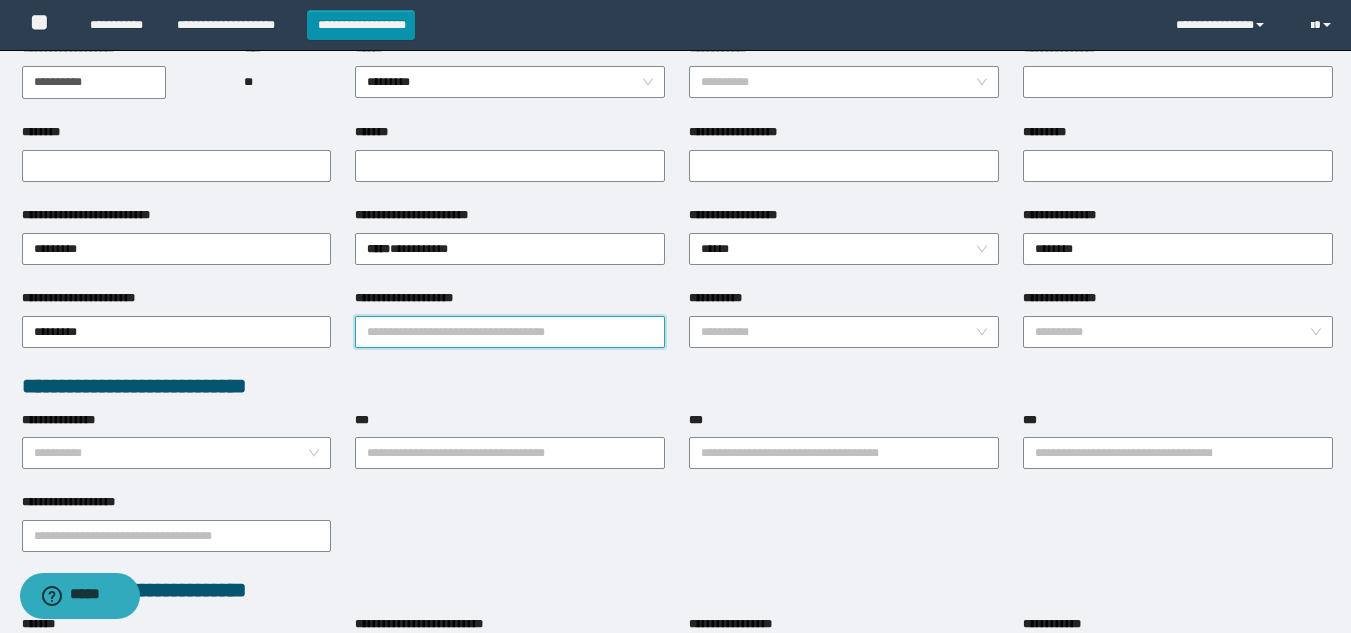 click on "**********" at bounding box center (510, 332) 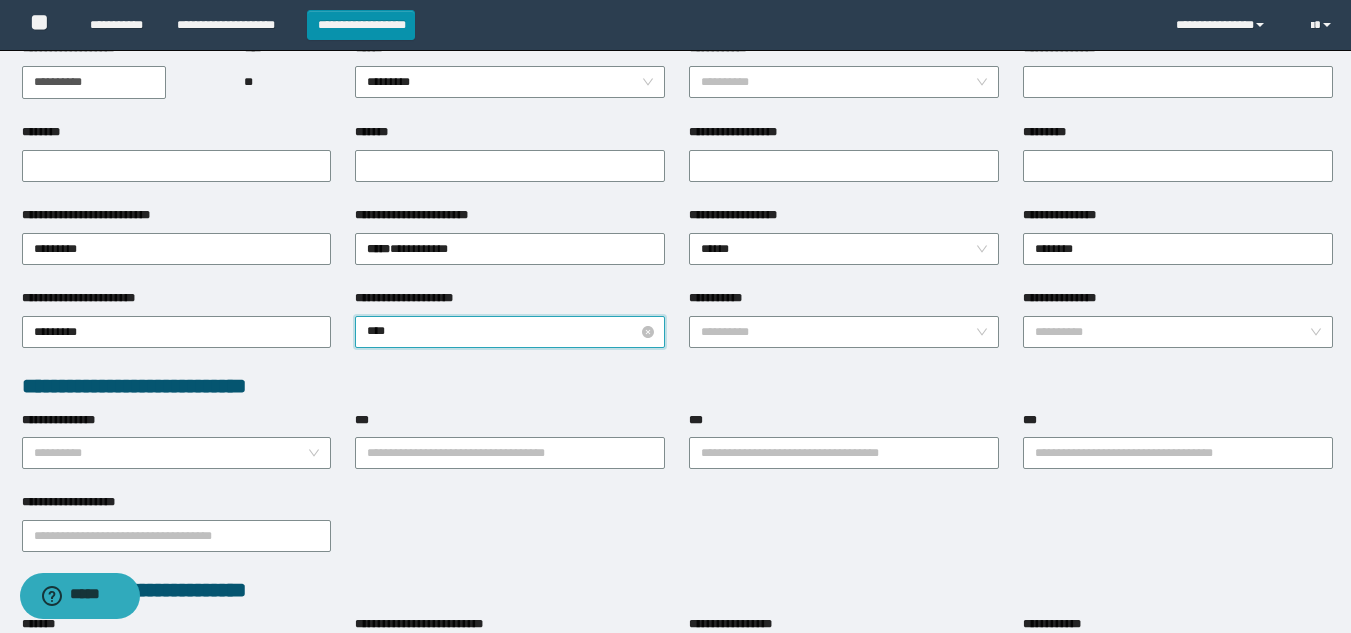 type on "*****" 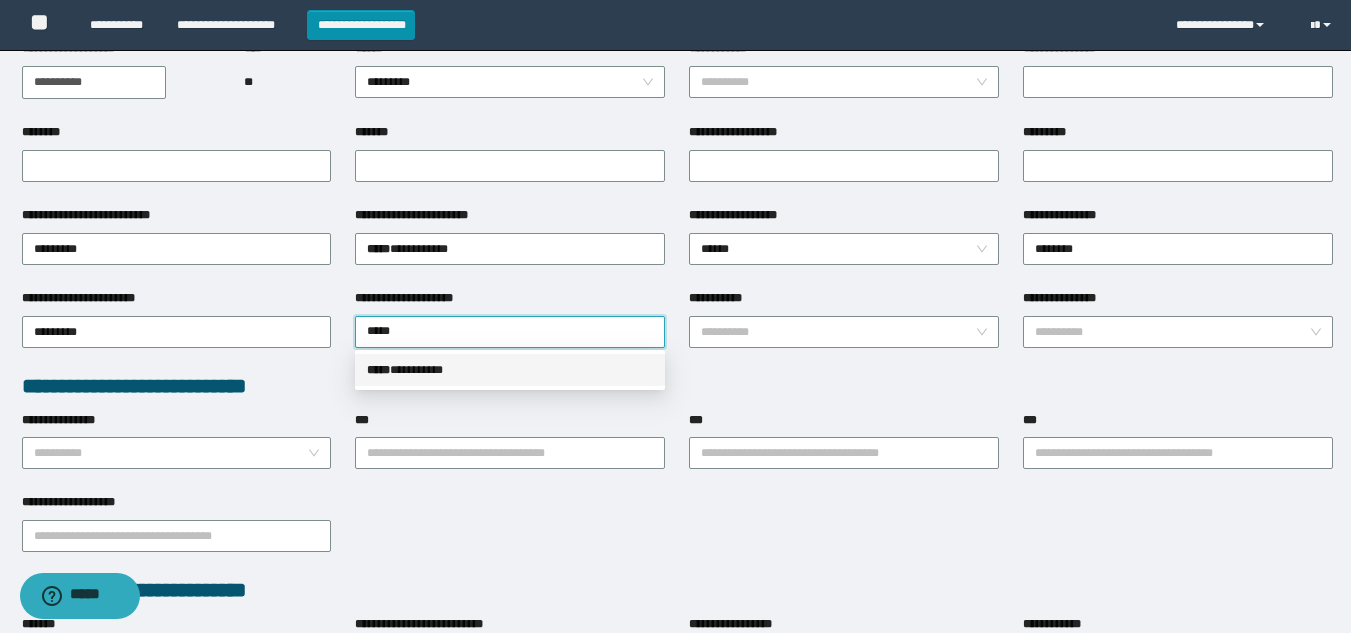 click on "***** * ********" at bounding box center [510, 370] 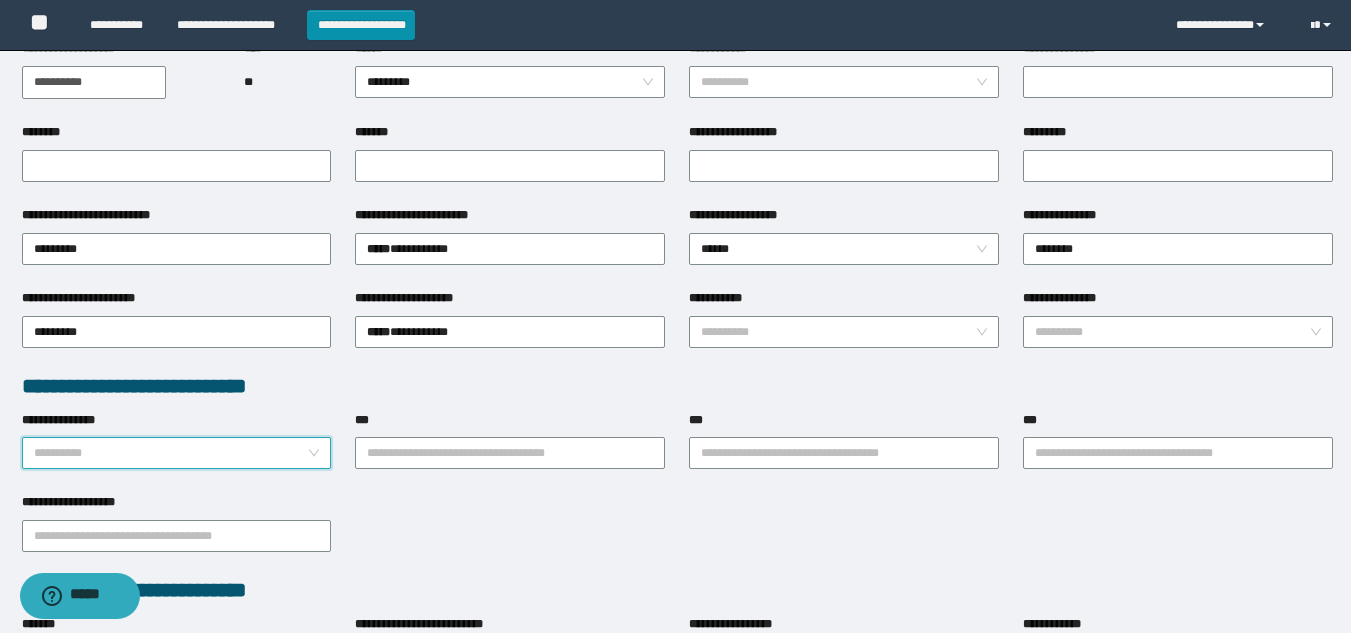 click on "**********" at bounding box center (171, 453) 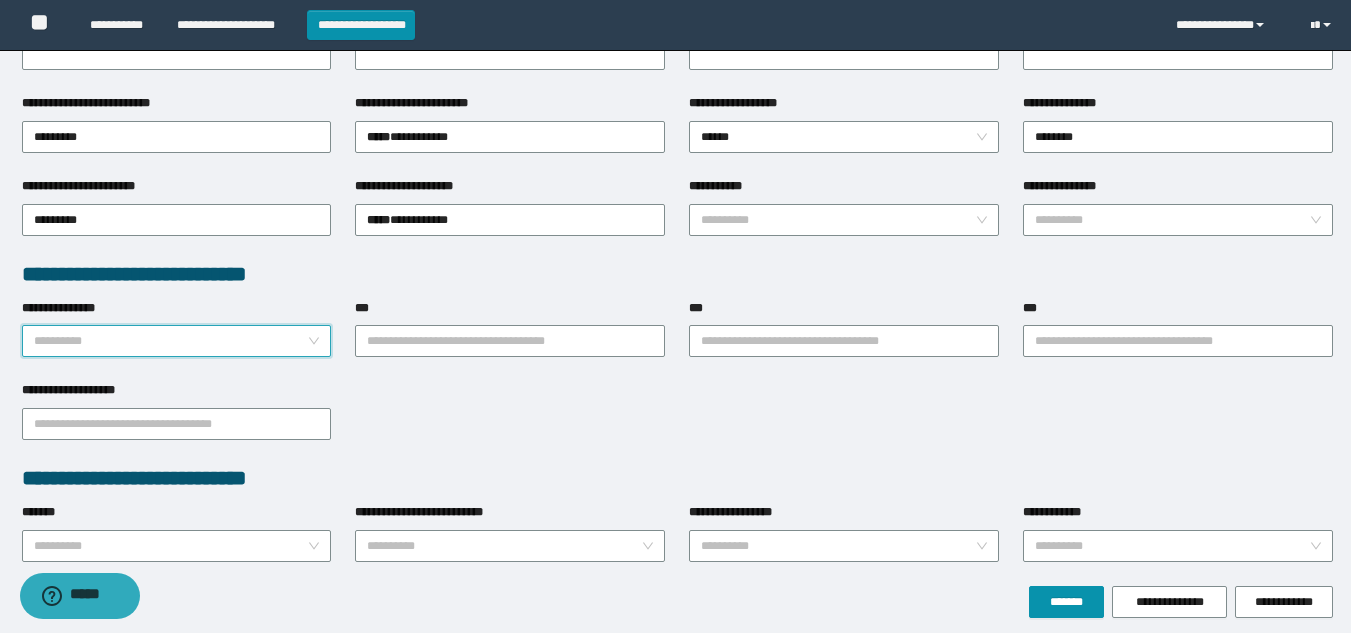 scroll, scrollTop: 405, scrollLeft: 0, axis: vertical 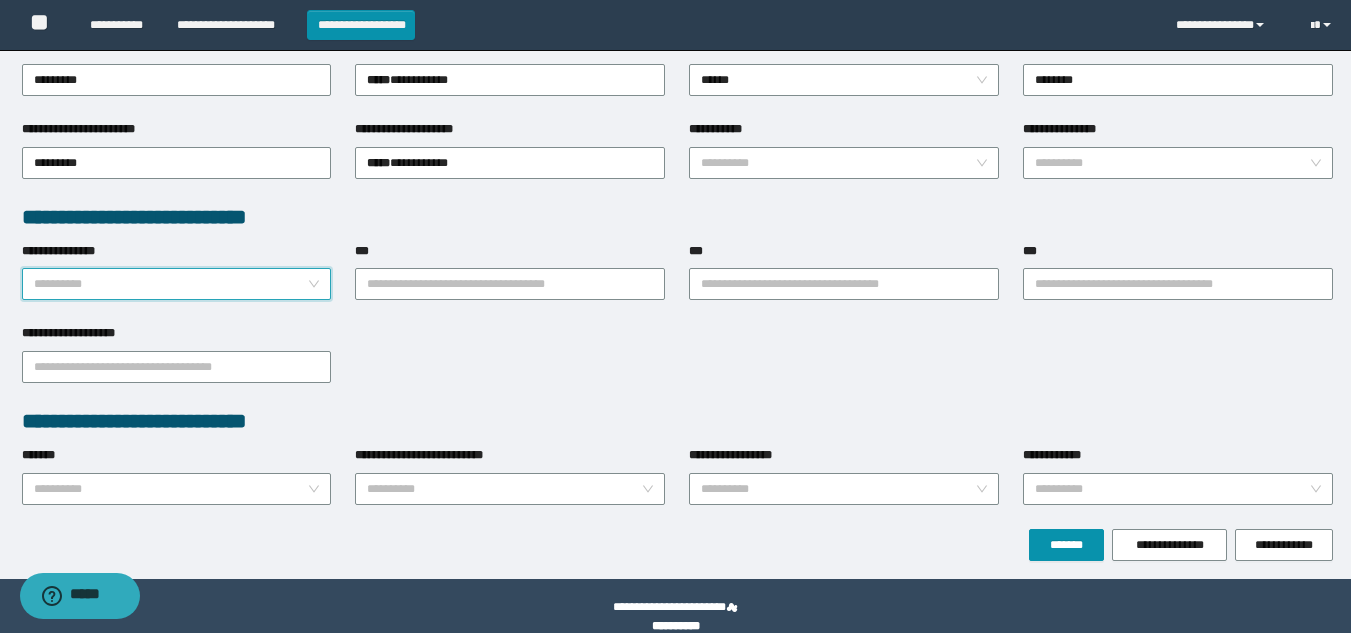 click on "**********" at bounding box center [171, 284] 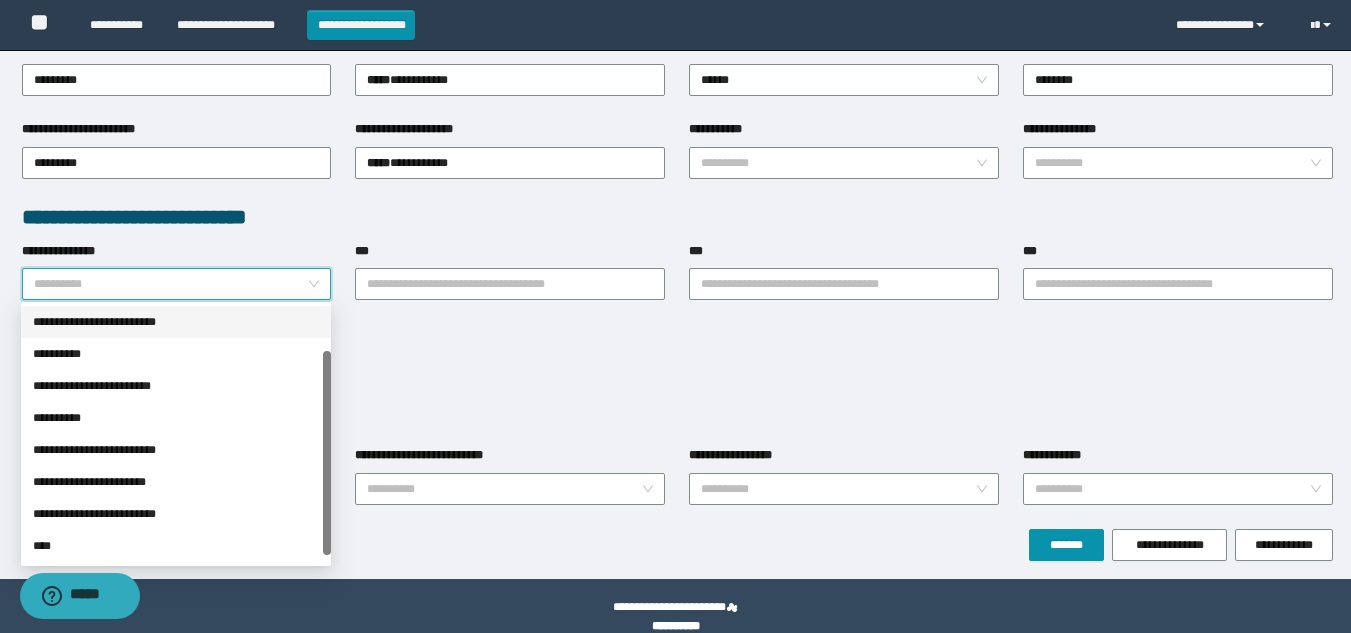 scroll, scrollTop: 64, scrollLeft: 0, axis: vertical 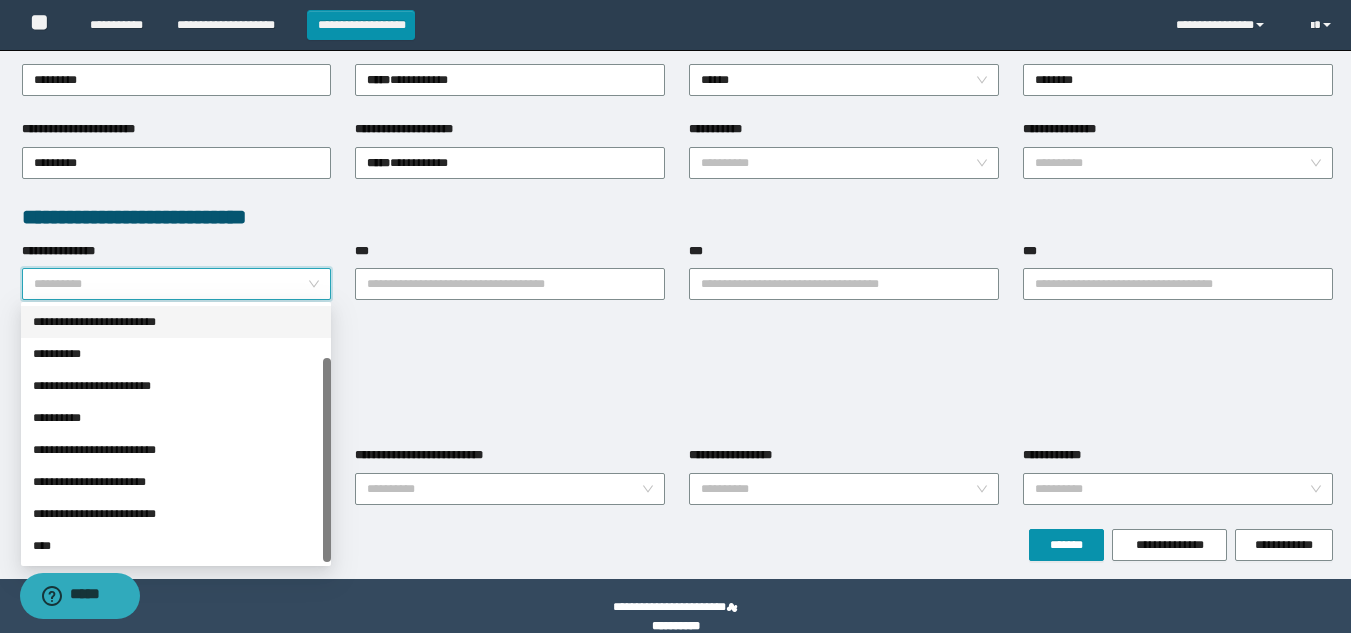 drag, startPoint x: 328, startPoint y: 426, endPoint x: 322, endPoint y: 525, distance: 99.18165 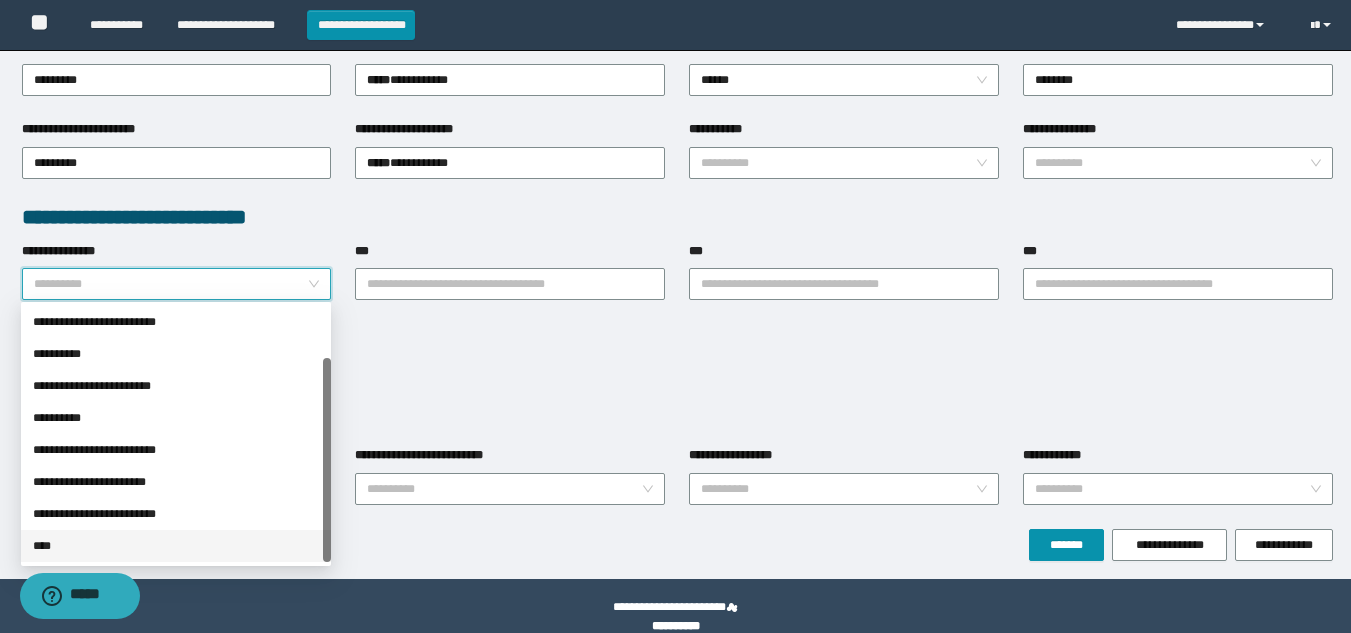 click on "****" at bounding box center [176, 546] 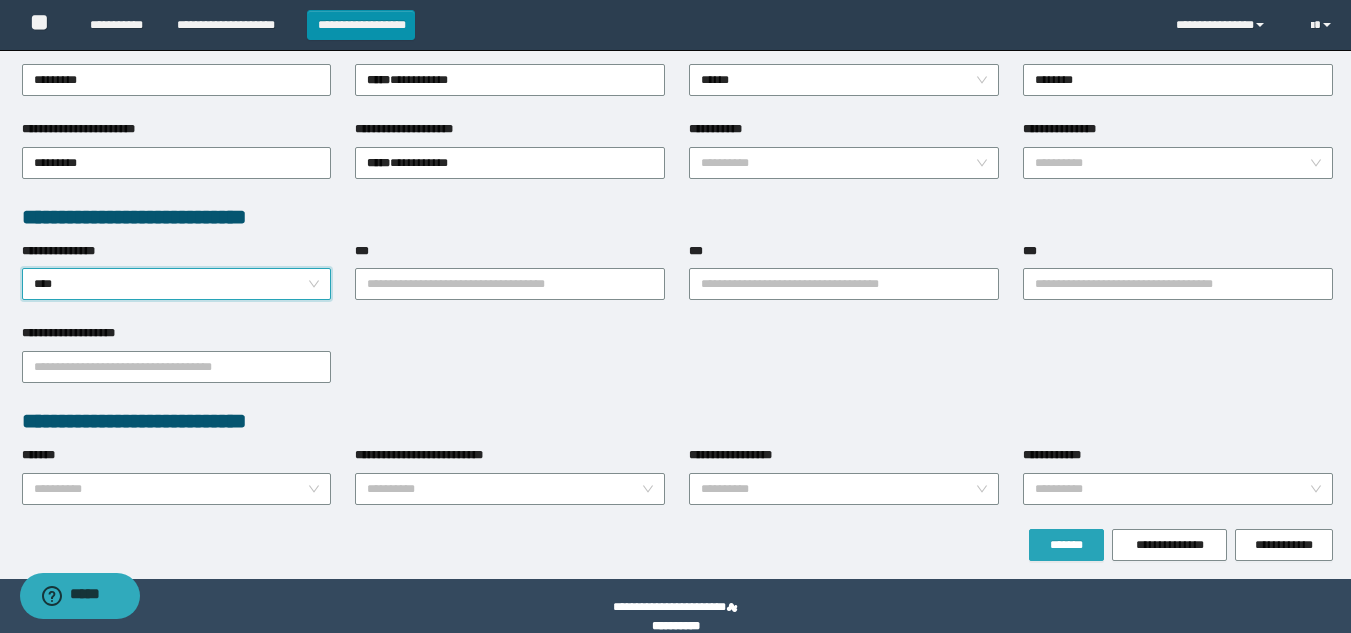 click on "*******" at bounding box center (1066, 545) 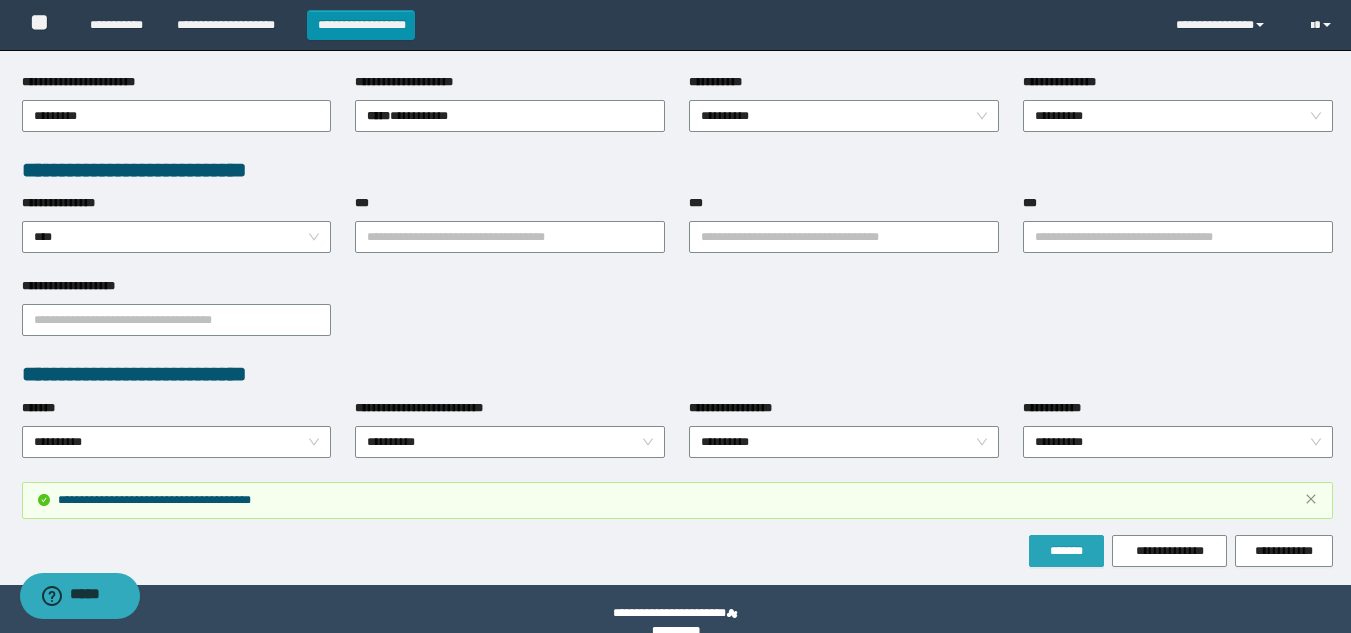scroll, scrollTop: 532, scrollLeft: 0, axis: vertical 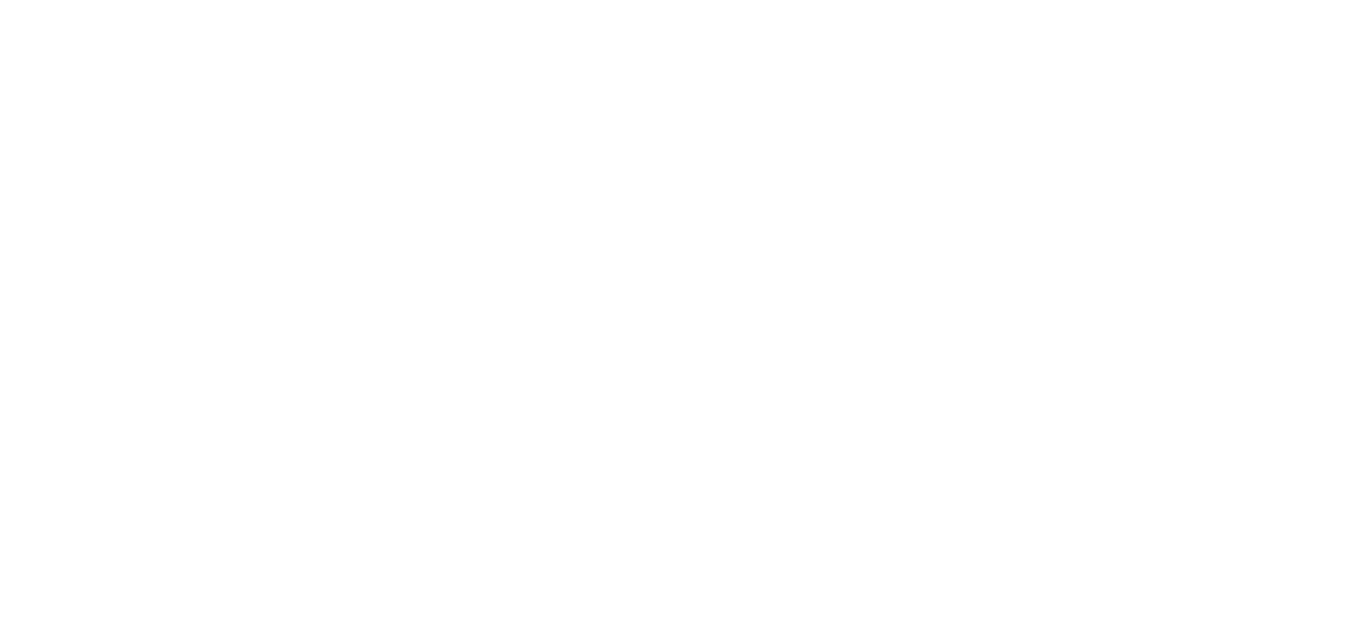select 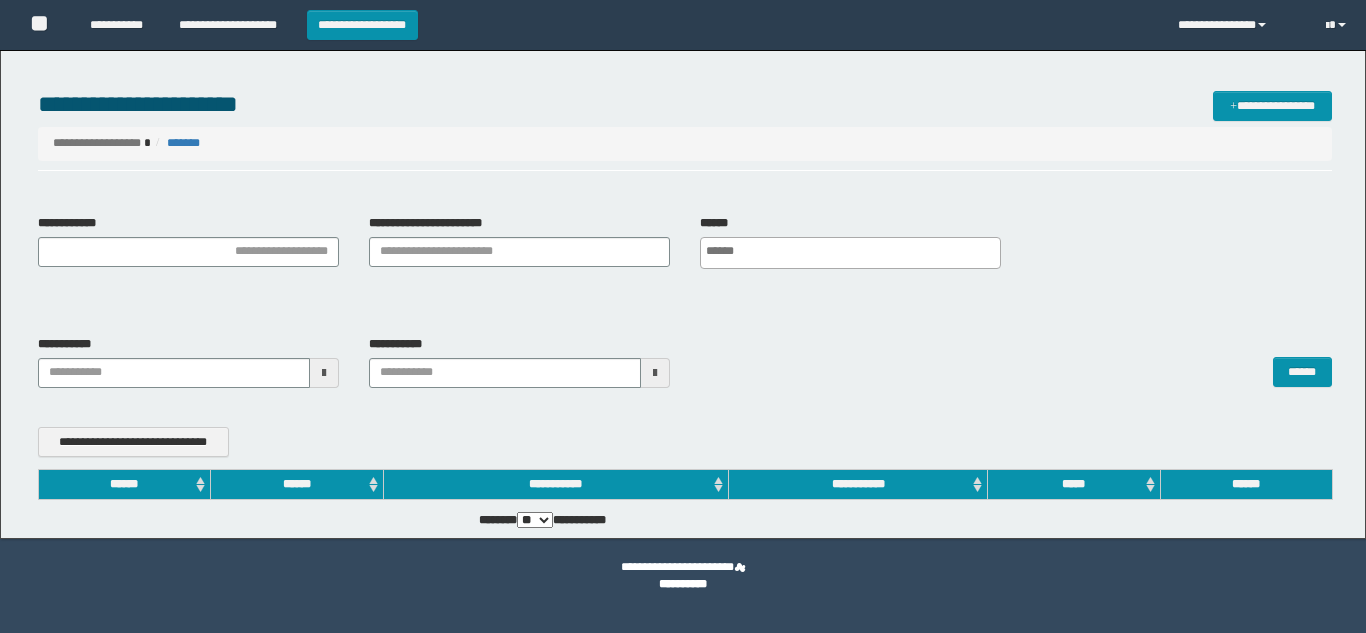 type on "**********" 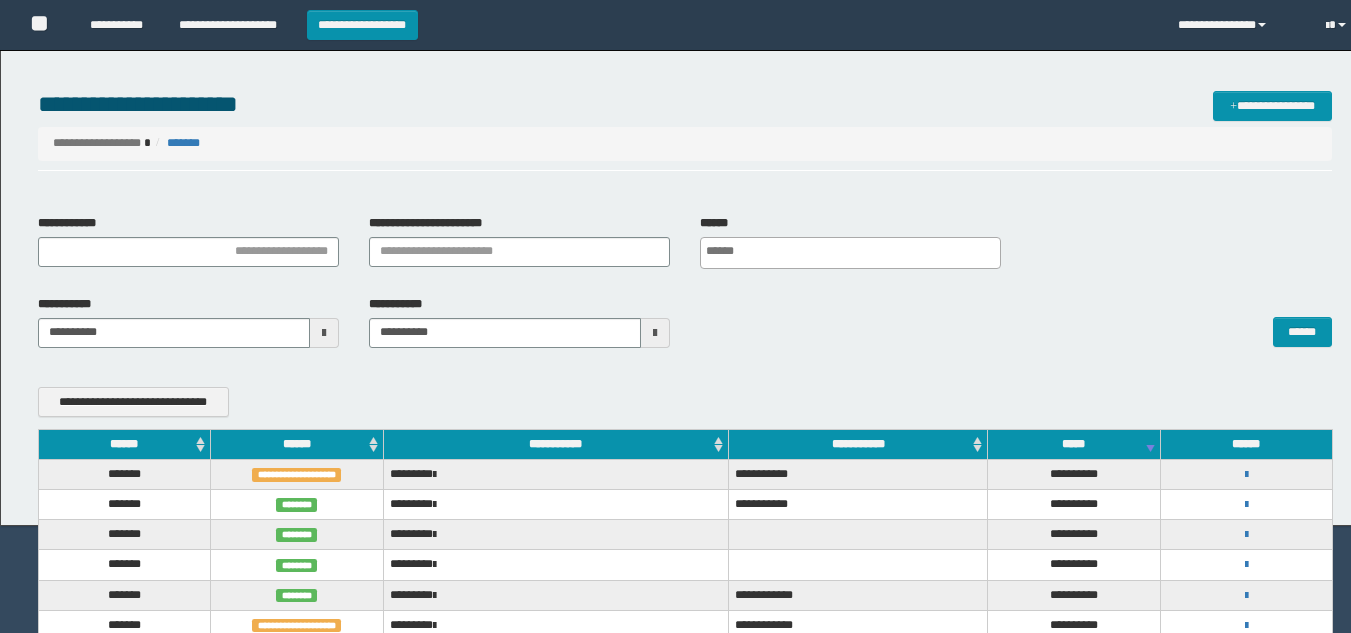 scroll, scrollTop: 0, scrollLeft: 0, axis: both 